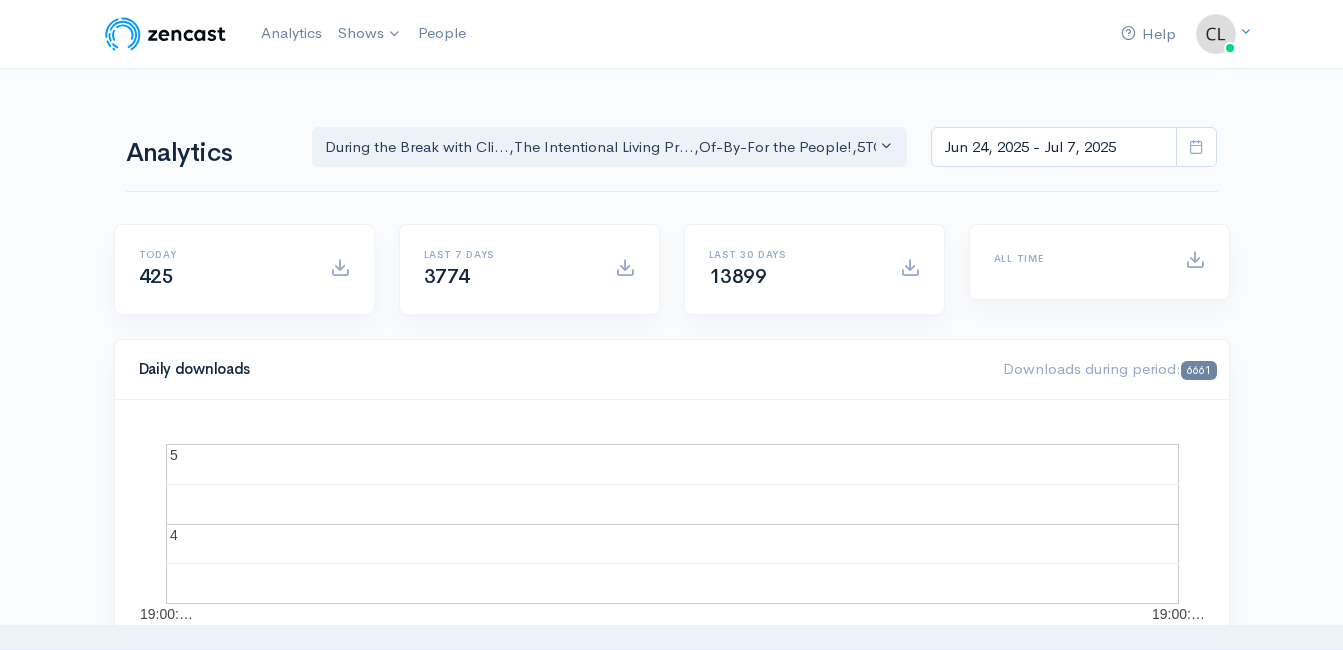 scroll, scrollTop: 0, scrollLeft: 0, axis: both 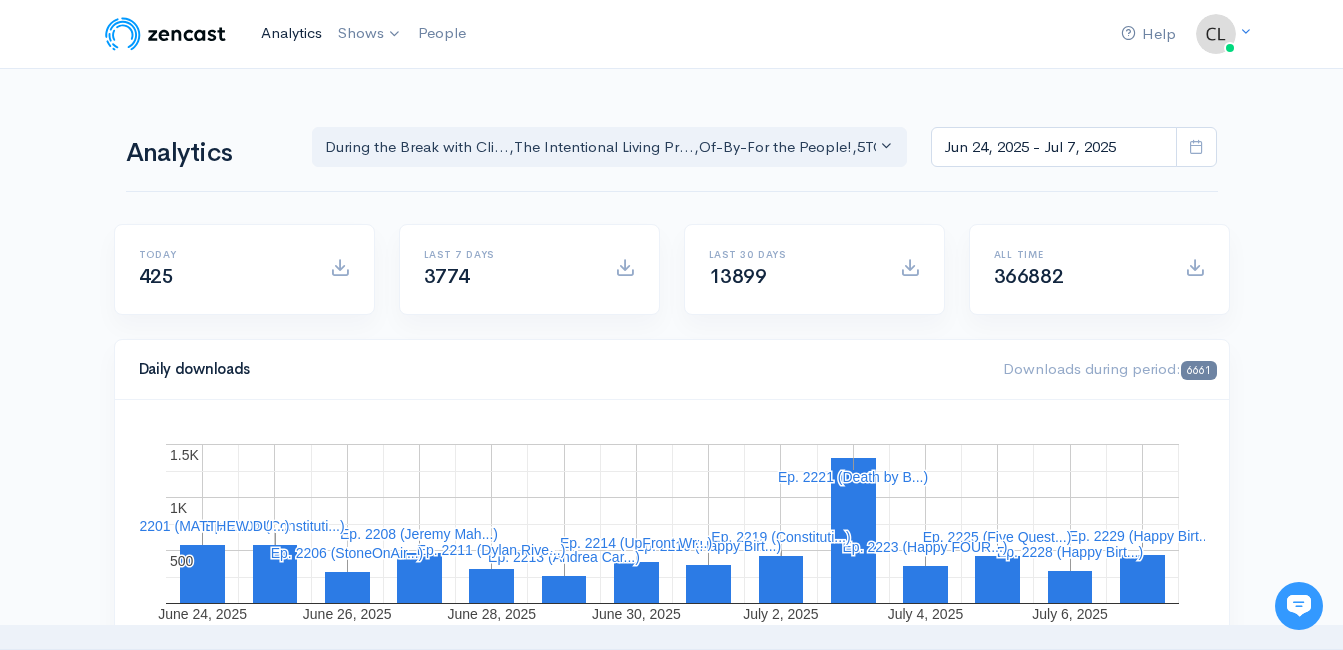 click on "Analytics" at bounding box center [291, 33] 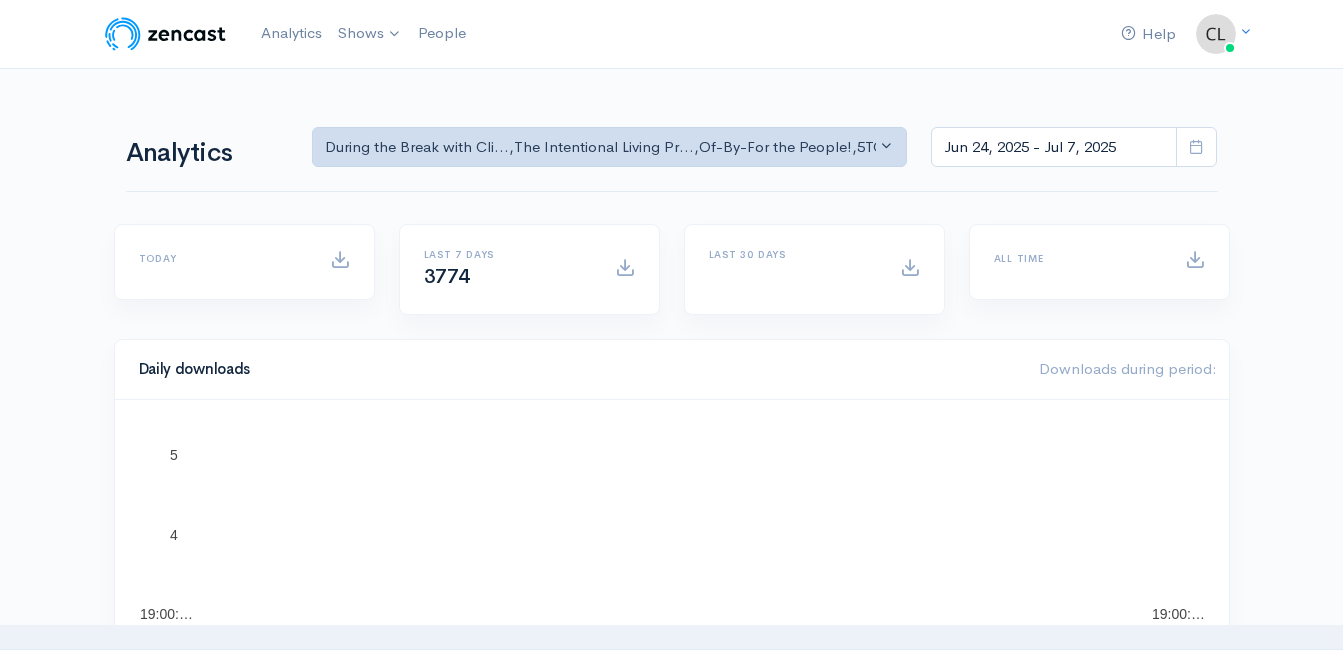 scroll, scrollTop: 0, scrollLeft: 0, axis: both 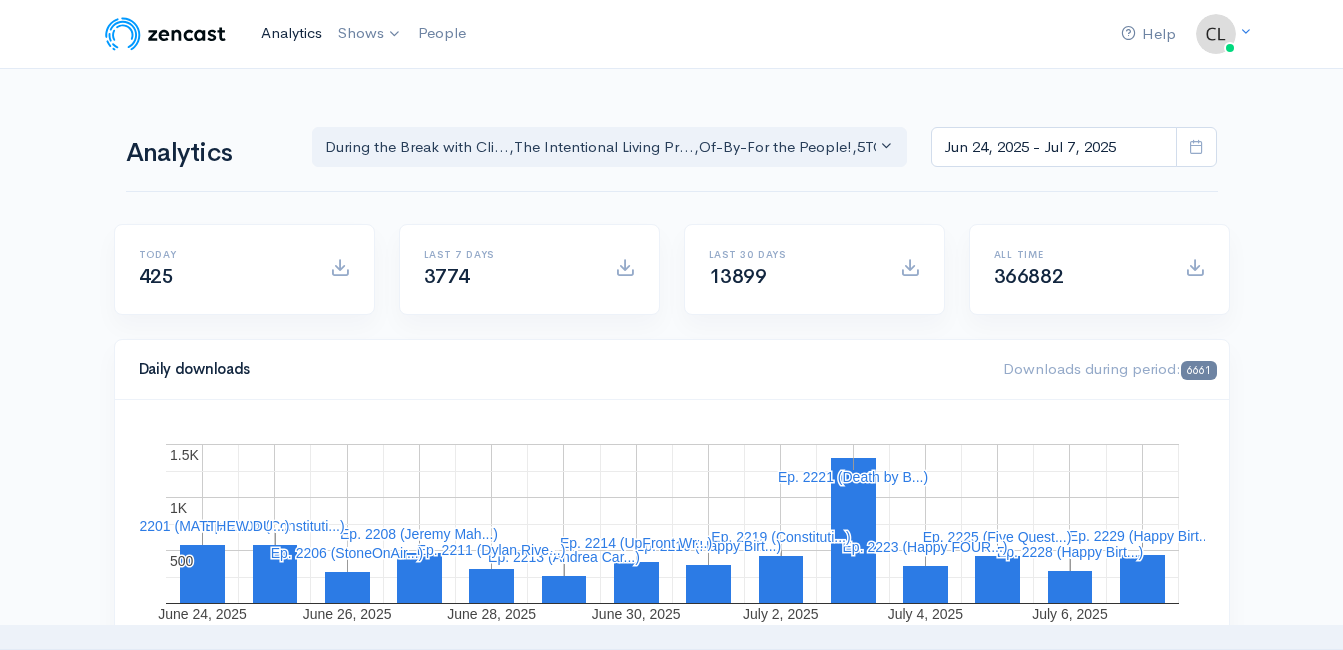 click on "Analytics" at bounding box center [291, 33] 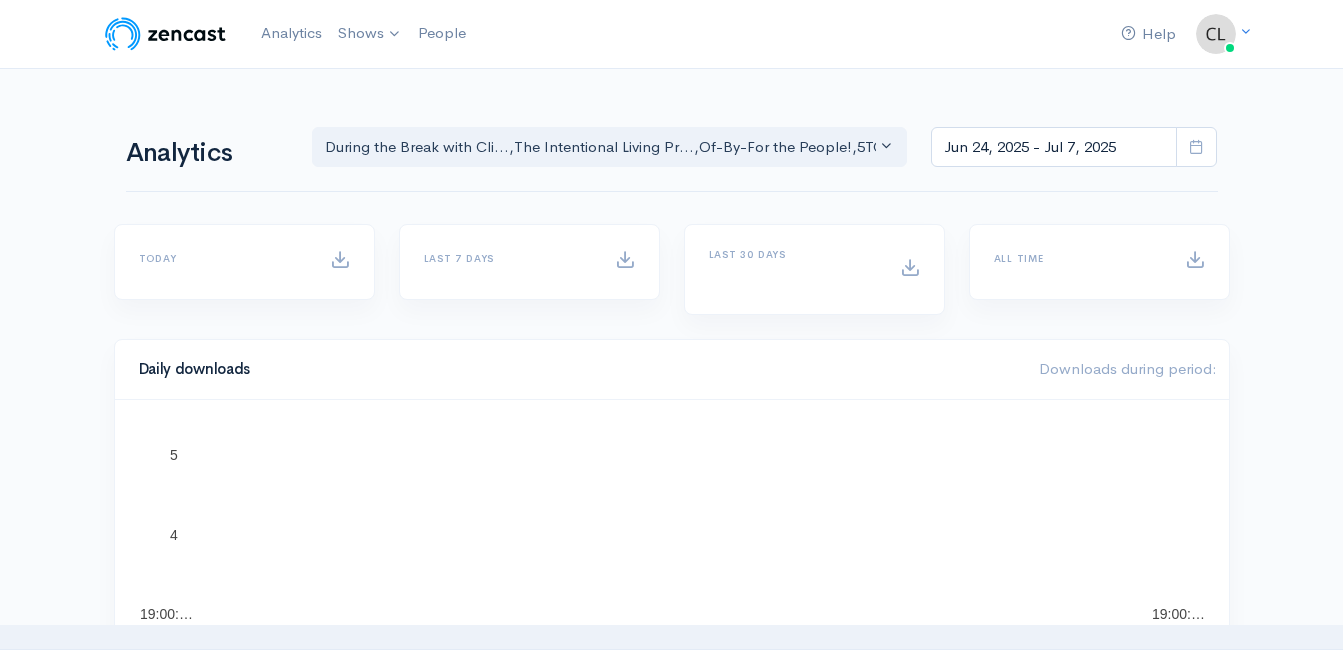 scroll, scrollTop: 0, scrollLeft: 0, axis: both 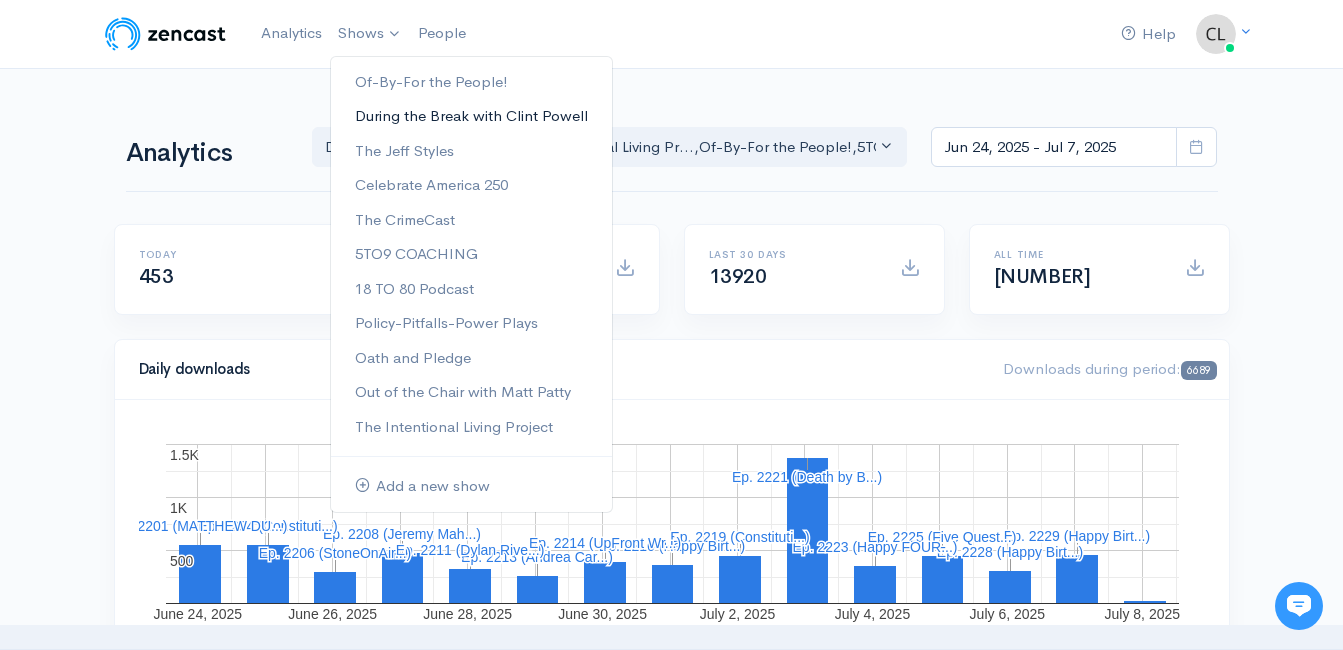 click on "During the Break with Clint Powell" at bounding box center (471, 116) 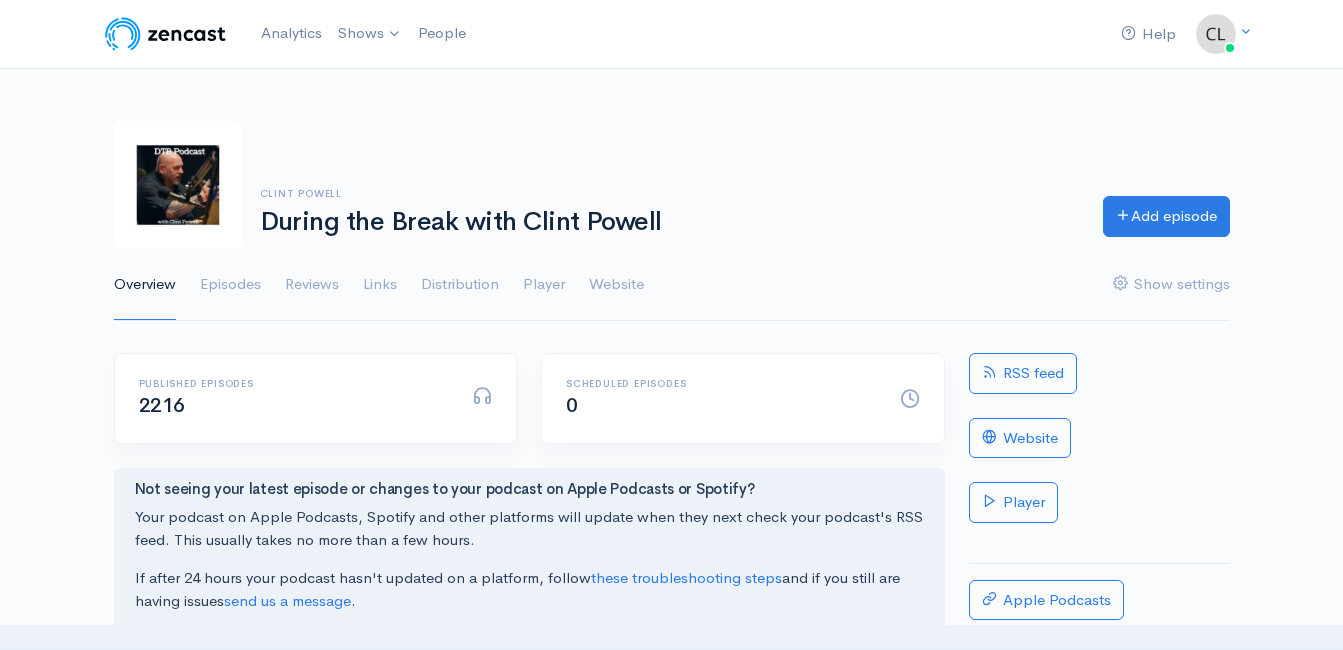 scroll, scrollTop: 0, scrollLeft: 0, axis: both 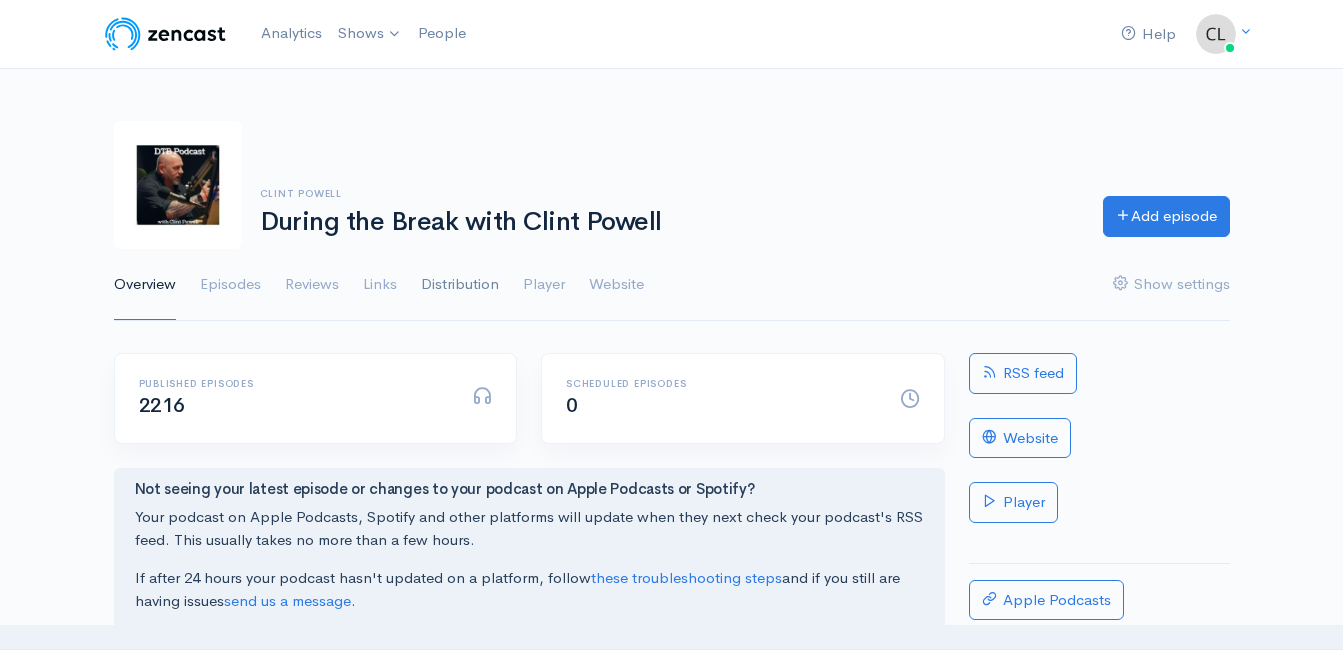 click on "Distribution" at bounding box center (460, 285) 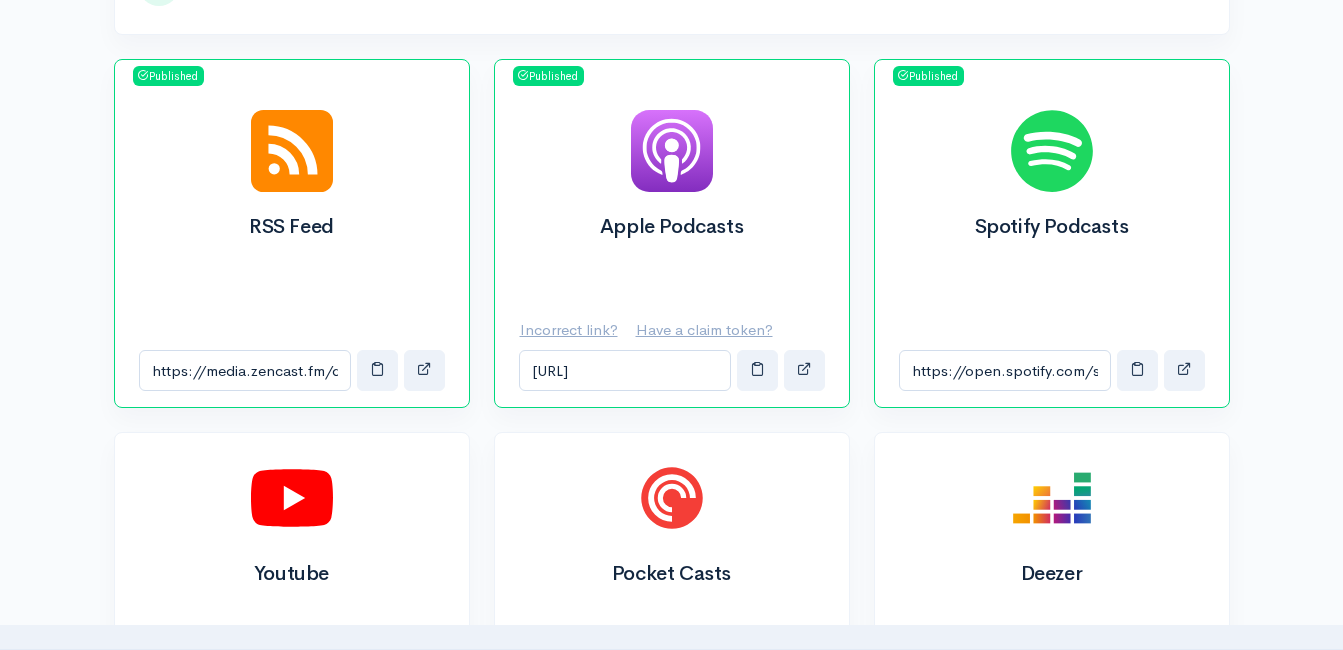scroll, scrollTop: 700, scrollLeft: 0, axis: vertical 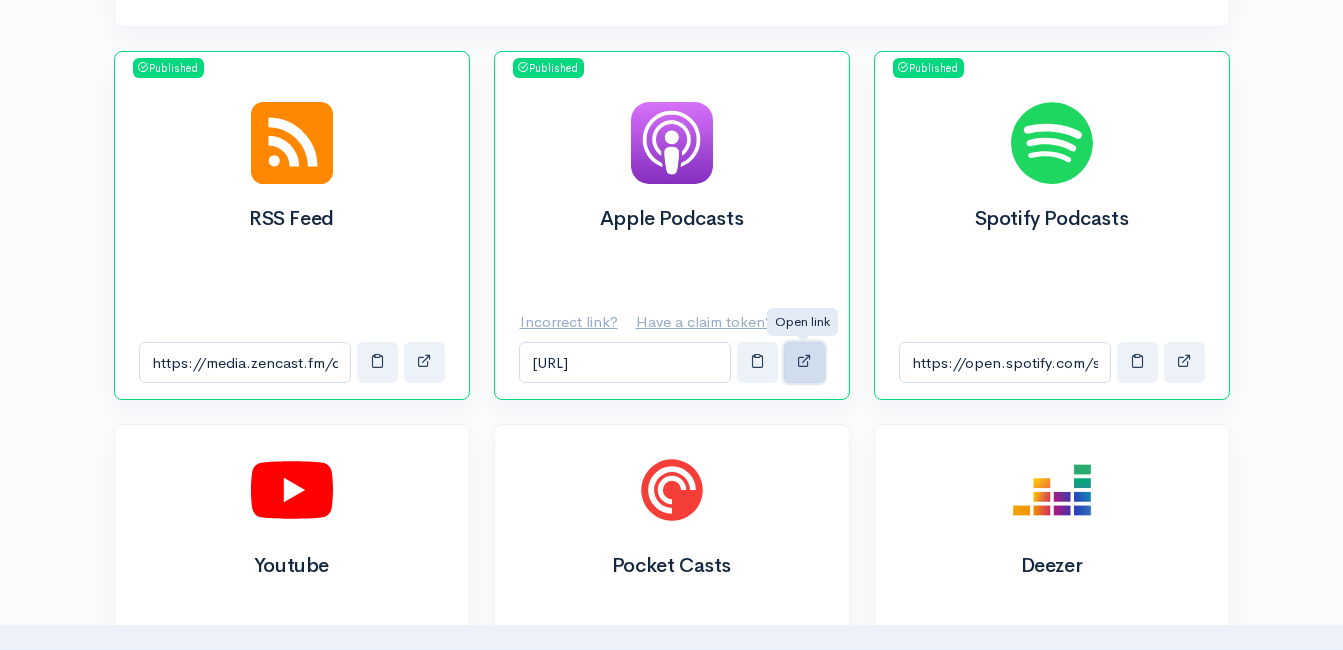 click at bounding box center [804, 360] 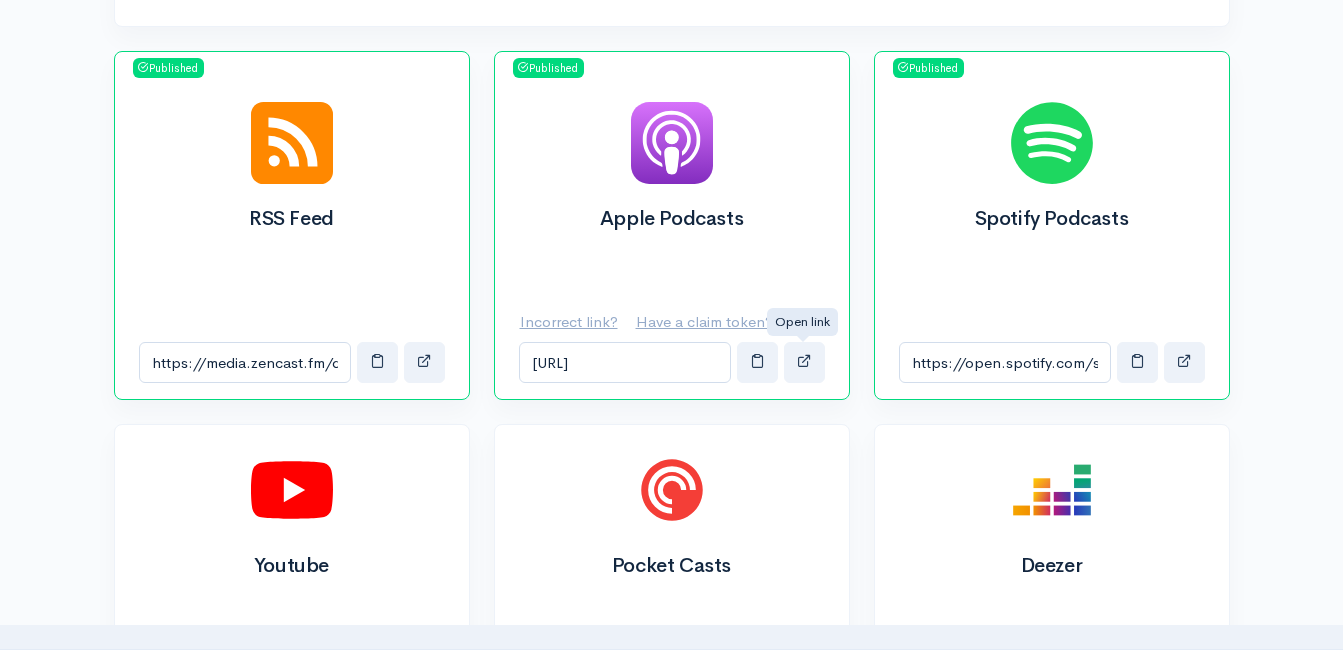 click on "Apple Podcasts" at bounding box center [292, 219] 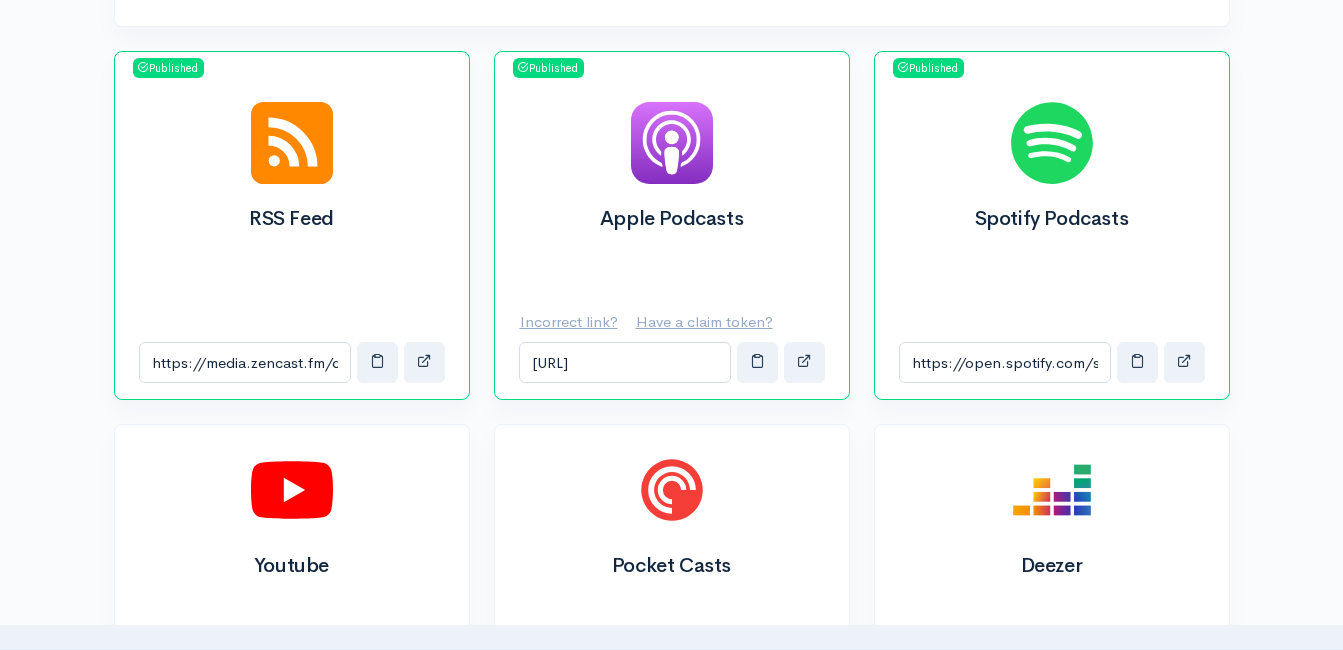 click on "Published" at bounding box center [168, 68] 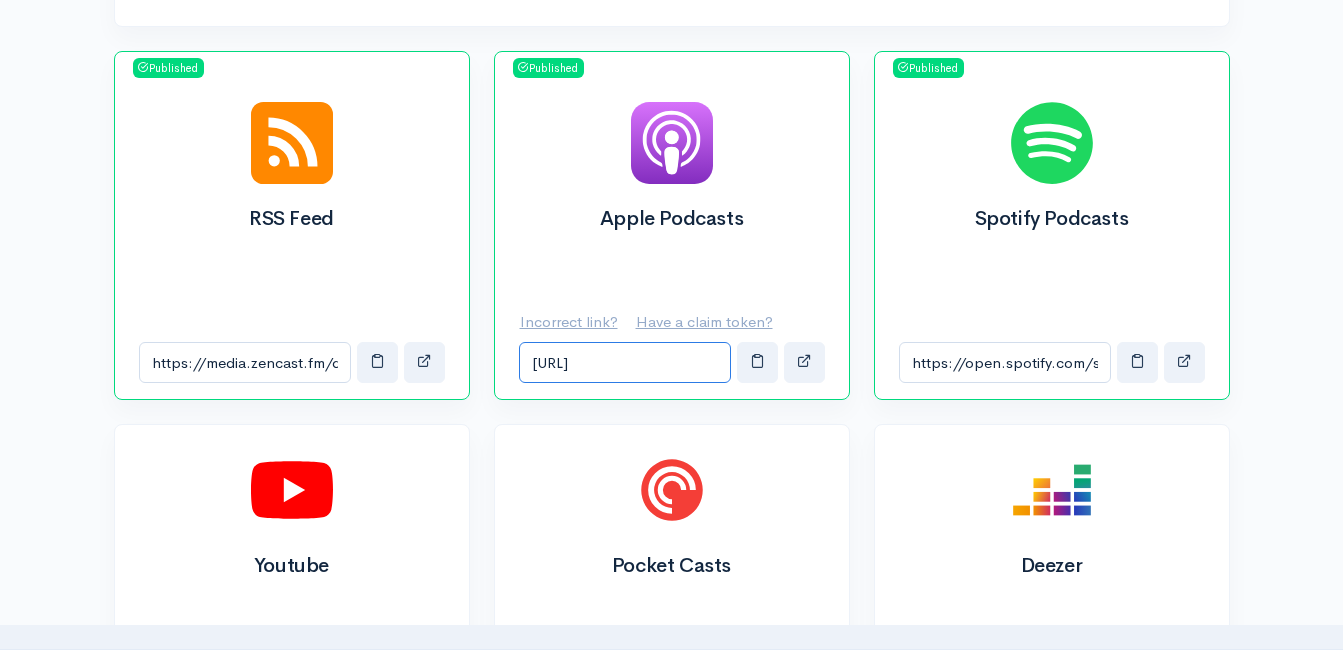 click on "https://itunes.apple.com/us/podcast/during-the-break/id1390036079?mt=2&uo=4?mt=2&ls=1at=1001l626" at bounding box center [625, 362] 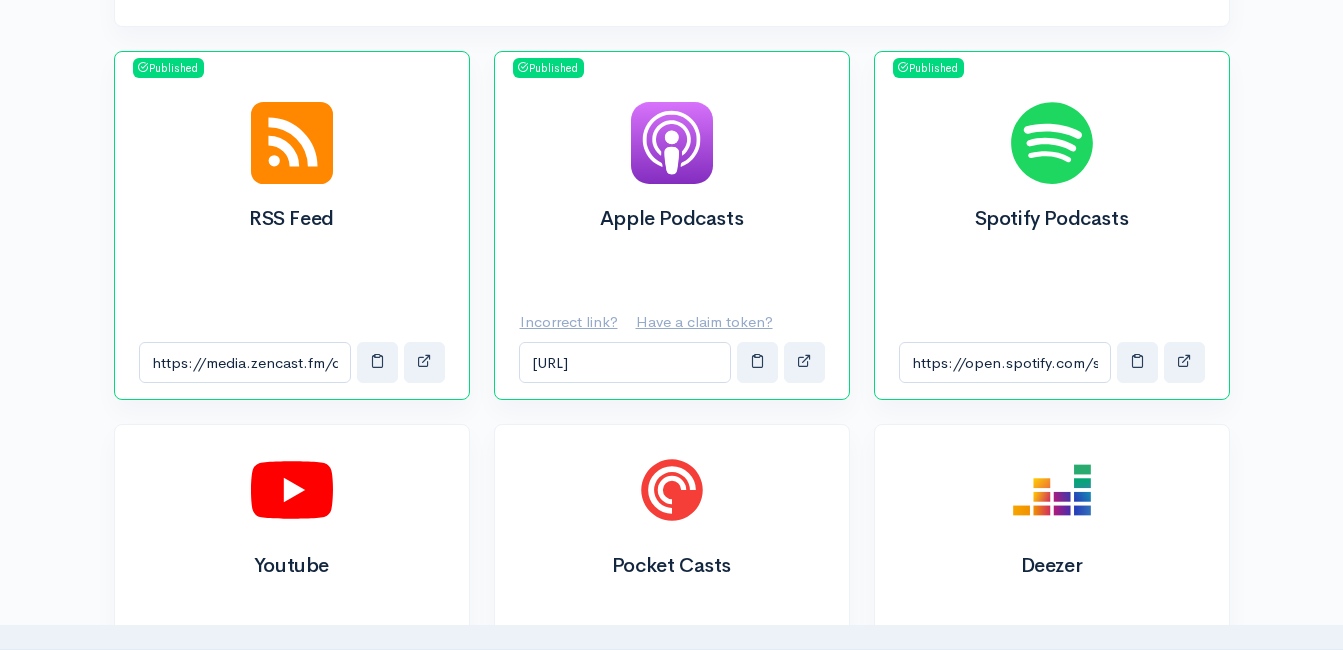 click on "Published" at bounding box center [168, 68] 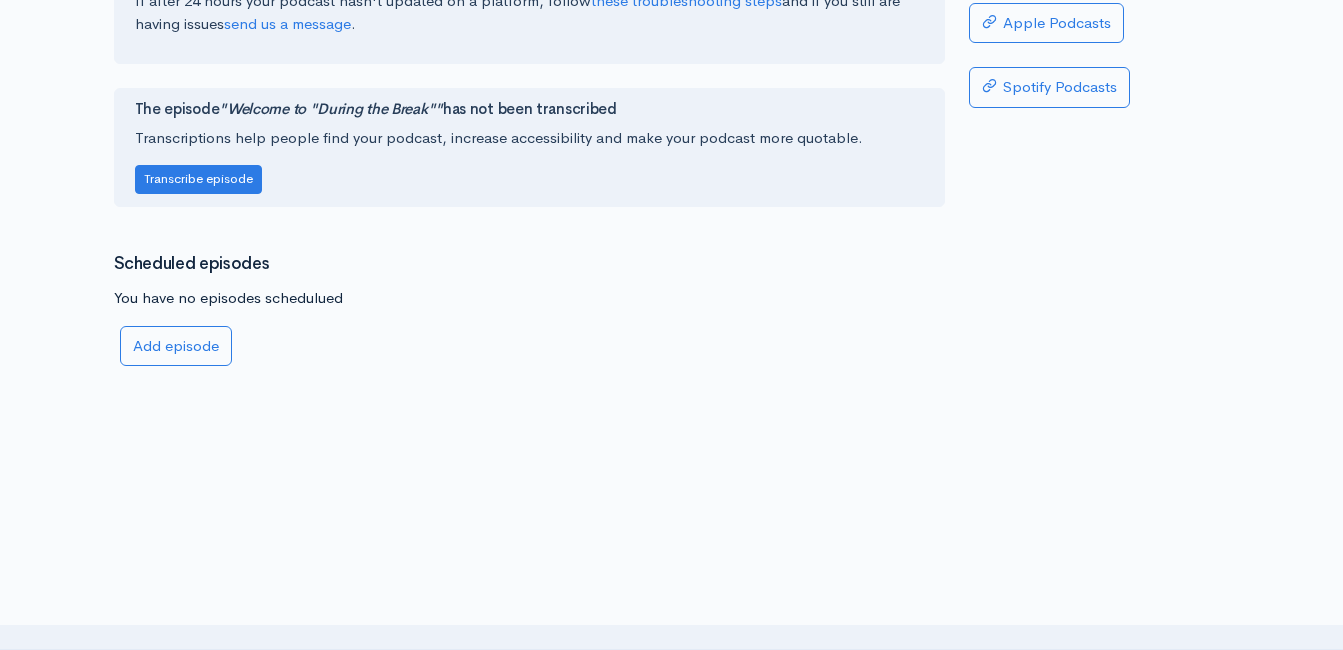 scroll, scrollTop: 0, scrollLeft: 0, axis: both 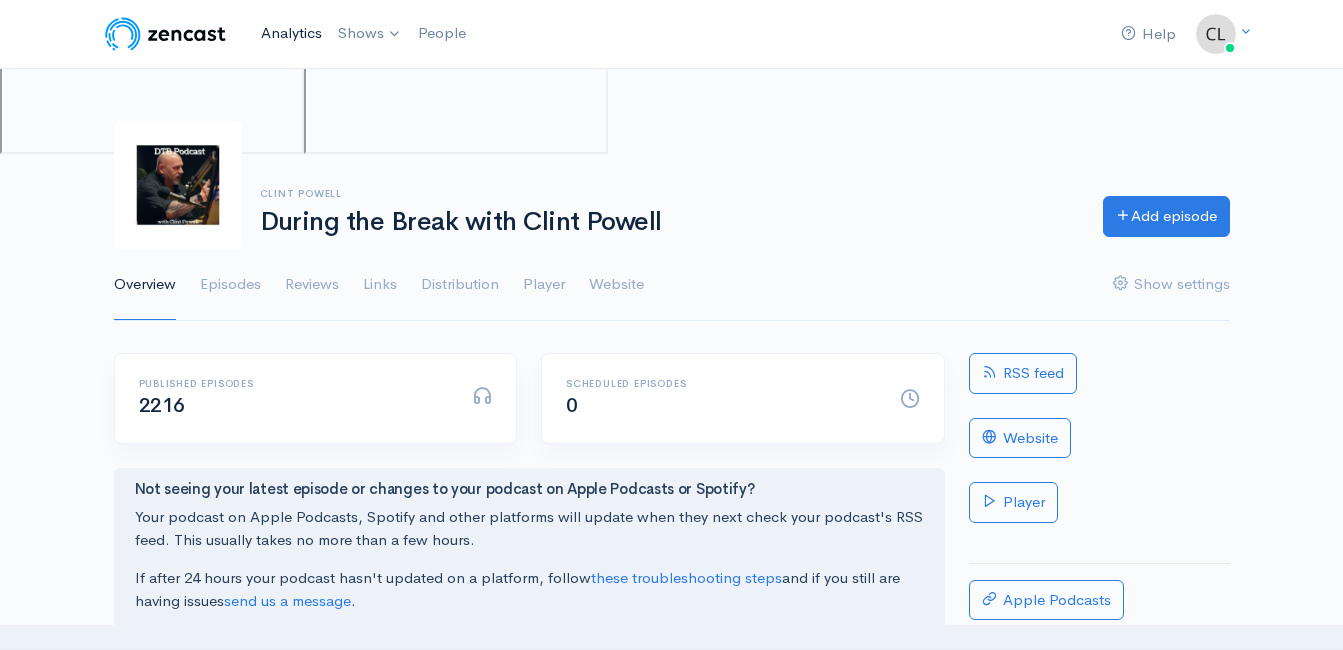 click on "Analytics" at bounding box center (291, 33) 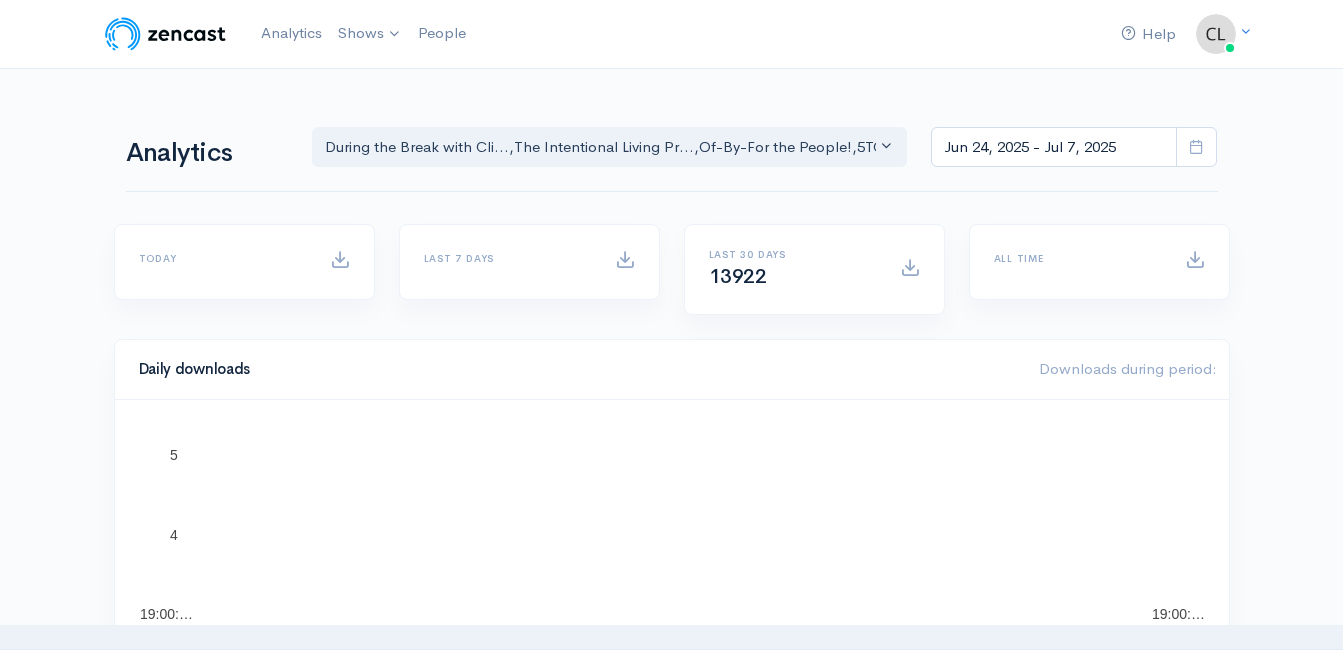 scroll, scrollTop: 0, scrollLeft: 0, axis: both 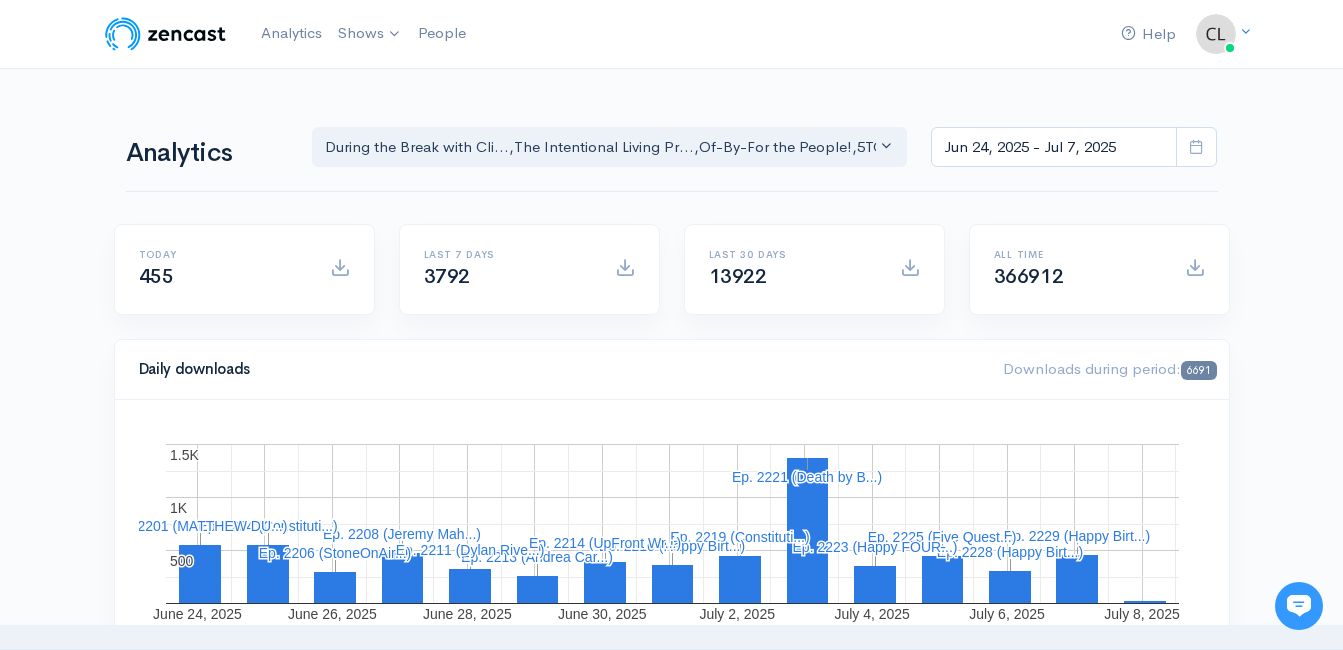 click on "Analytics
During the Break with Cli... The Intentional Living Pr... Of-By-For the People! 5TO9 COACHING The CrimeCast The [FIRST] [LAST] Oath and Pledge 18 TO 80 Podcast Out of the Chair with Mat... Policy-Pitfalls-Power Pla... Celebrate America 250 During the Break with Cli... ,  The Intentional Living Pr... ,  Of-By-For the People! ,  5TO9 COACHING ,  The CrimeCast ,  The [FIRST] [LAST] ,  Oath and Pledge ,  18 TO 80 Podcast ,  Out of the Chair with Mat... ,  Policy-Pitfalls-Power Pla... ,  Celebrate America 250     [MONTH] [DAY], [YEAR] - [MONTH] [DAY], [YEAR]
Today
455
Last 7 days
3792
Last 30 days
13922
All time
366912
Daily downloads
Downloads during period:  6691   [MONTH] [DAY], [YEAR] [MONTH] [DAY], [YEAR] [MONTH] [DAY], [YEAR] 500 500 1K" at bounding box center (672, 1435) 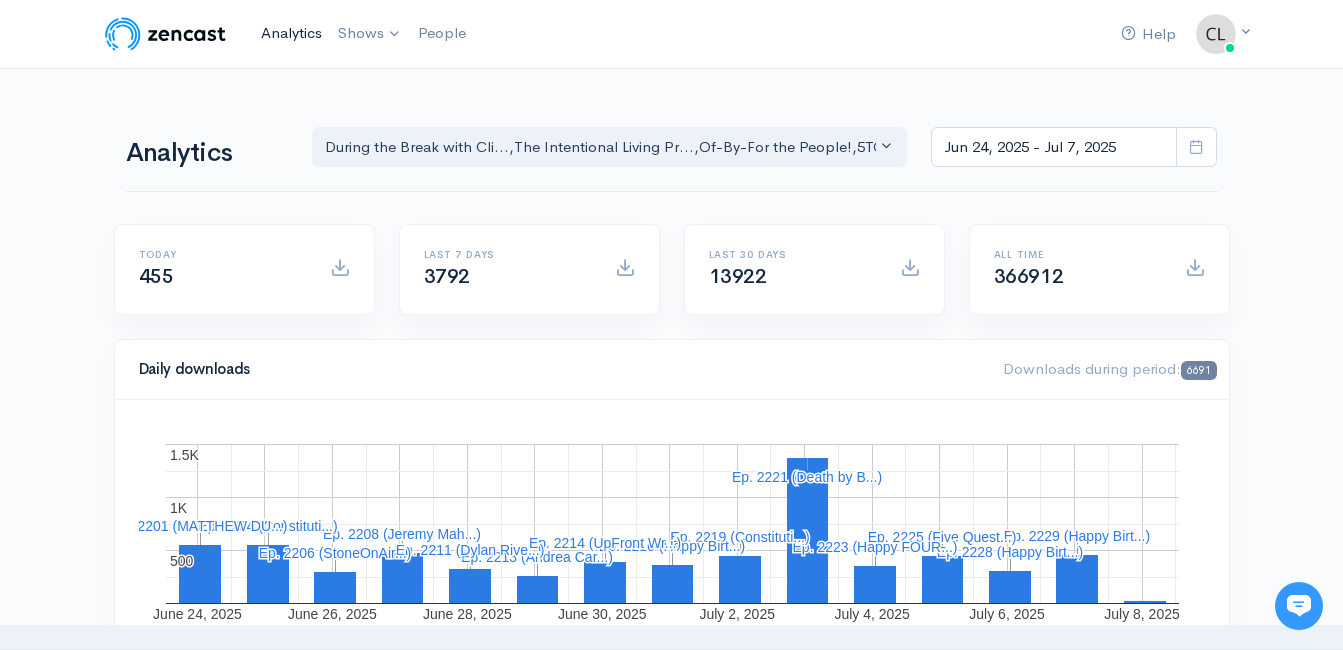 click on "Analytics" at bounding box center [291, 33] 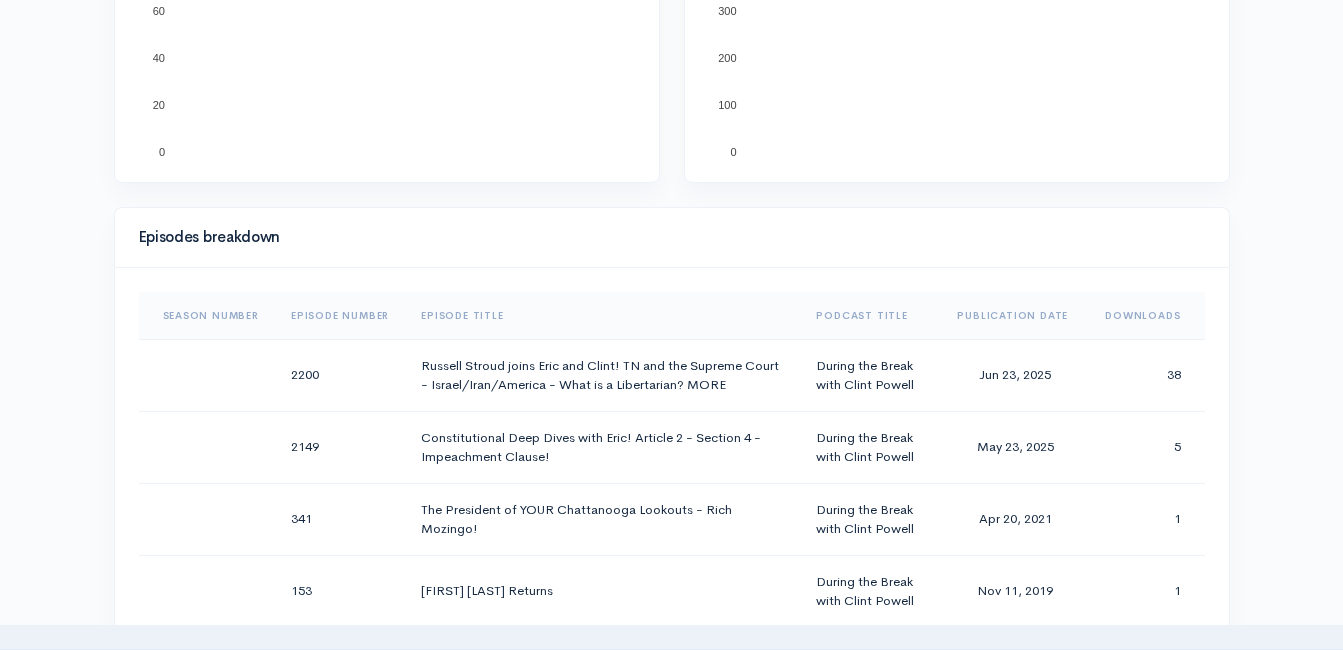 scroll, scrollTop: 500, scrollLeft: 0, axis: vertical 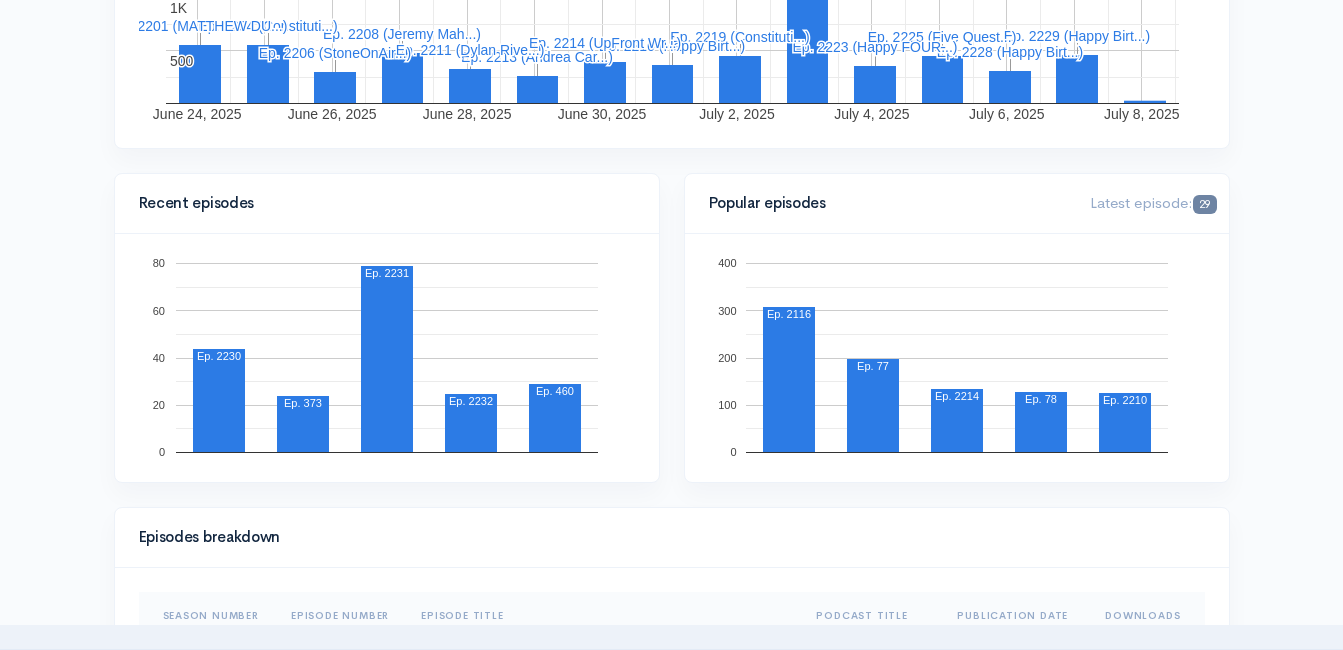 click on "Help
Notifications
View all
Your profile   Team settings     Default team   Current     Logout
Analytics
Shows
Of-By-For the People!
During the Break with Clint Powell
The Jeff Styles
Celebrate America 250
The CrimeCast
5TO9 COACHING
18 TO 80 Podcast
Policy-Pitfalls-Power Plays
Oath and Pledge
Out of the Chair with Matt Patty
The Intentional Living Project
,  ,  ," at bounding box center [671, 917] 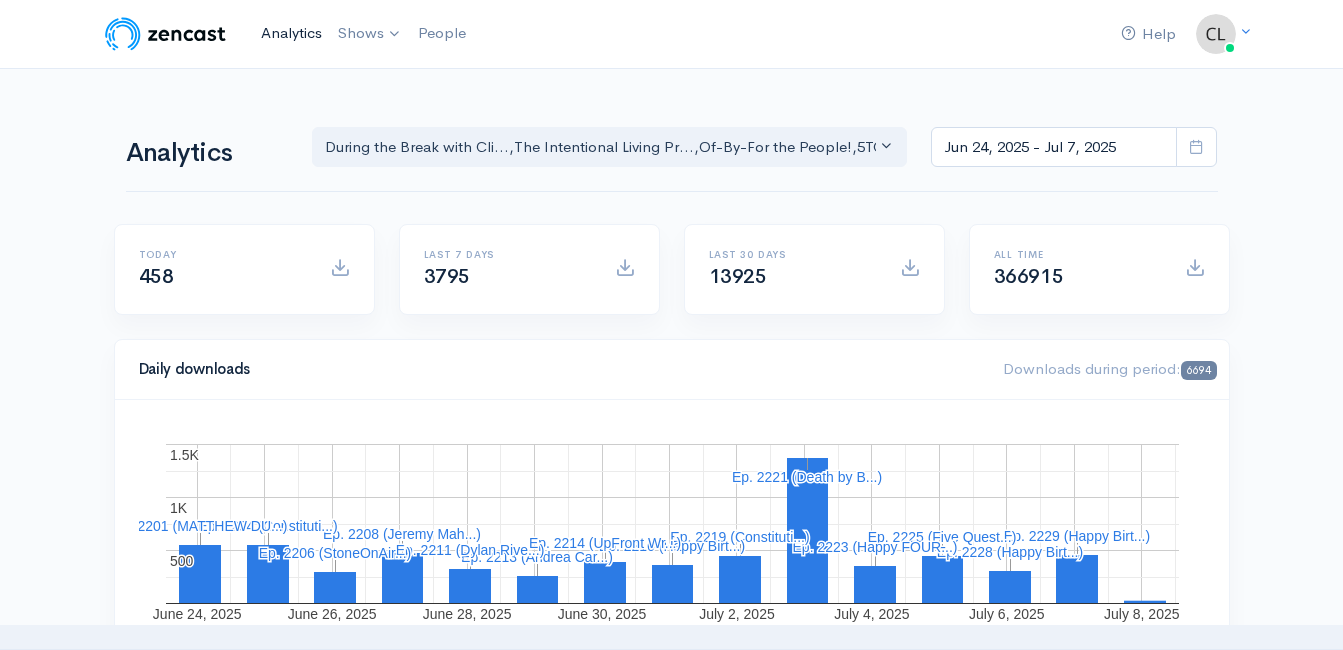 click on "Analytics" at bounding box center [291, 33] 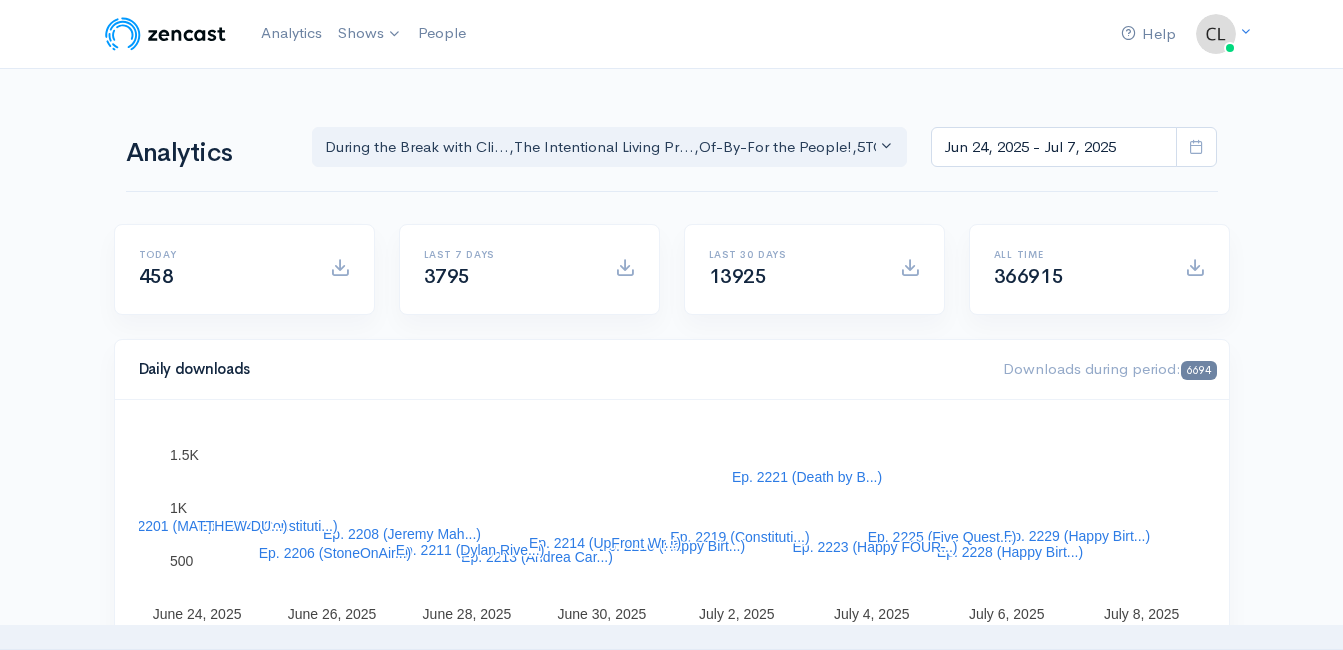 scroll, scrollTop: 0, scrollLeft: 0, axis: both 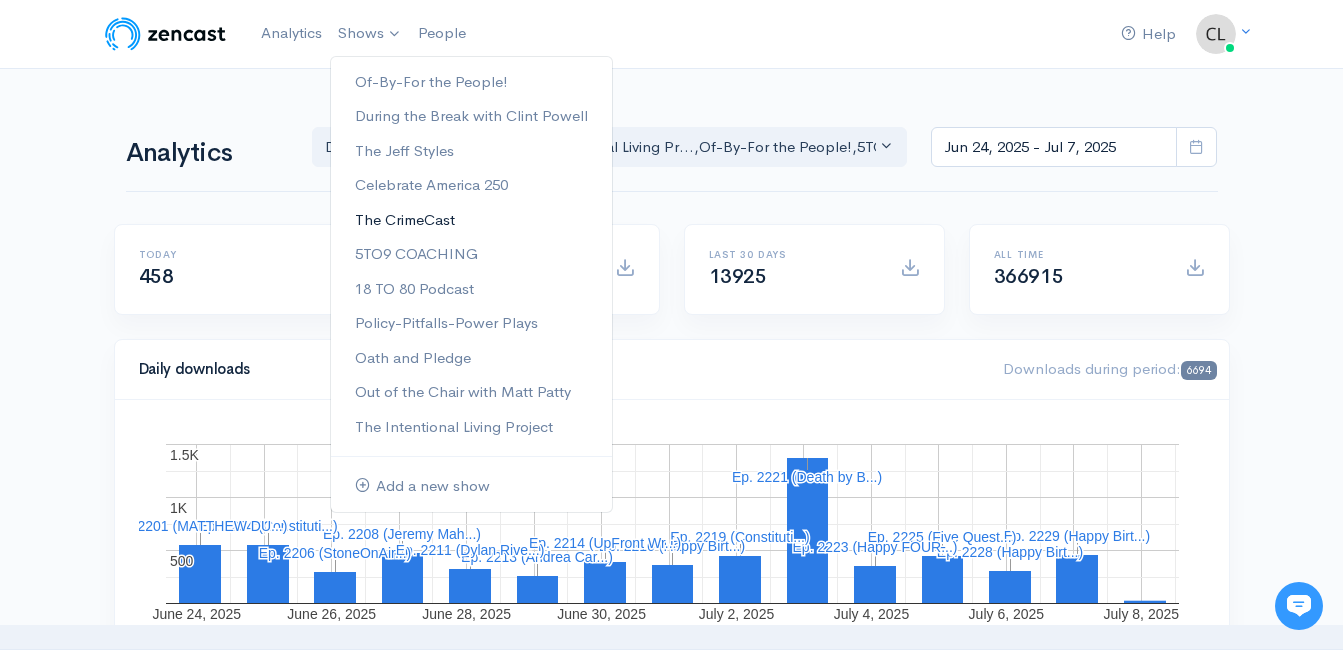 click on "The CrimeCast" at bounding box center [471, 220] 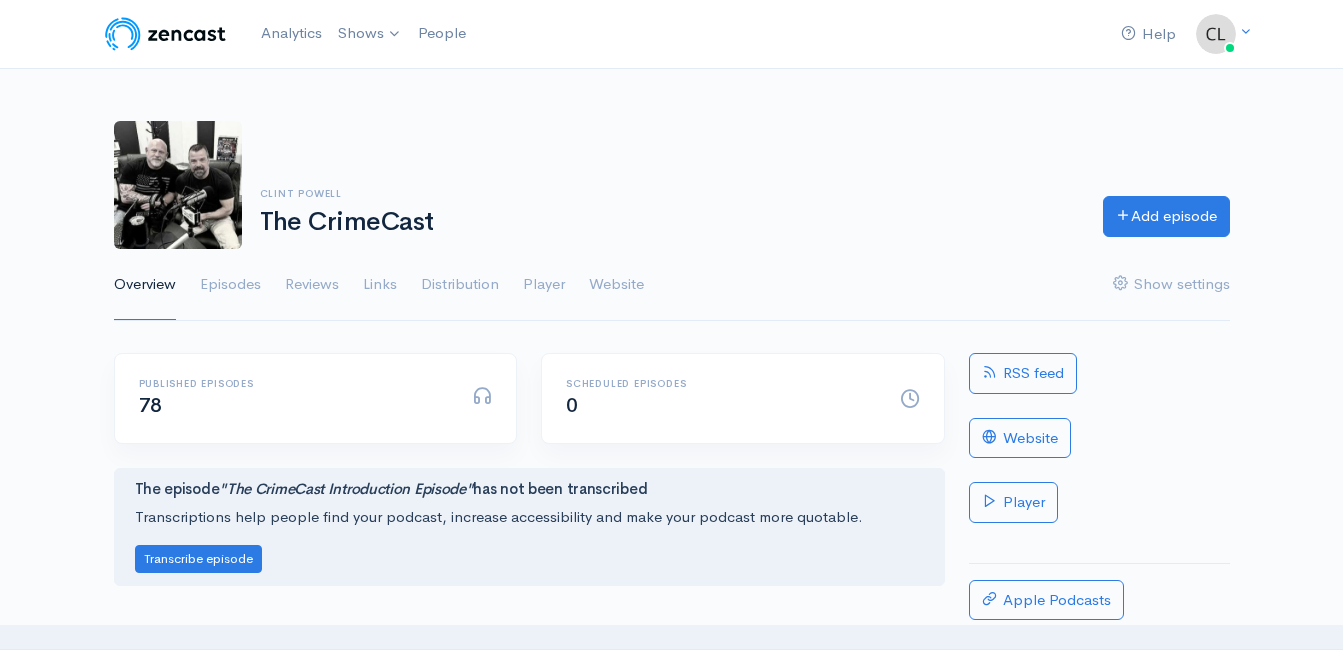 scroll, scrollTop: 0, scrollLeft: 0, axis: both 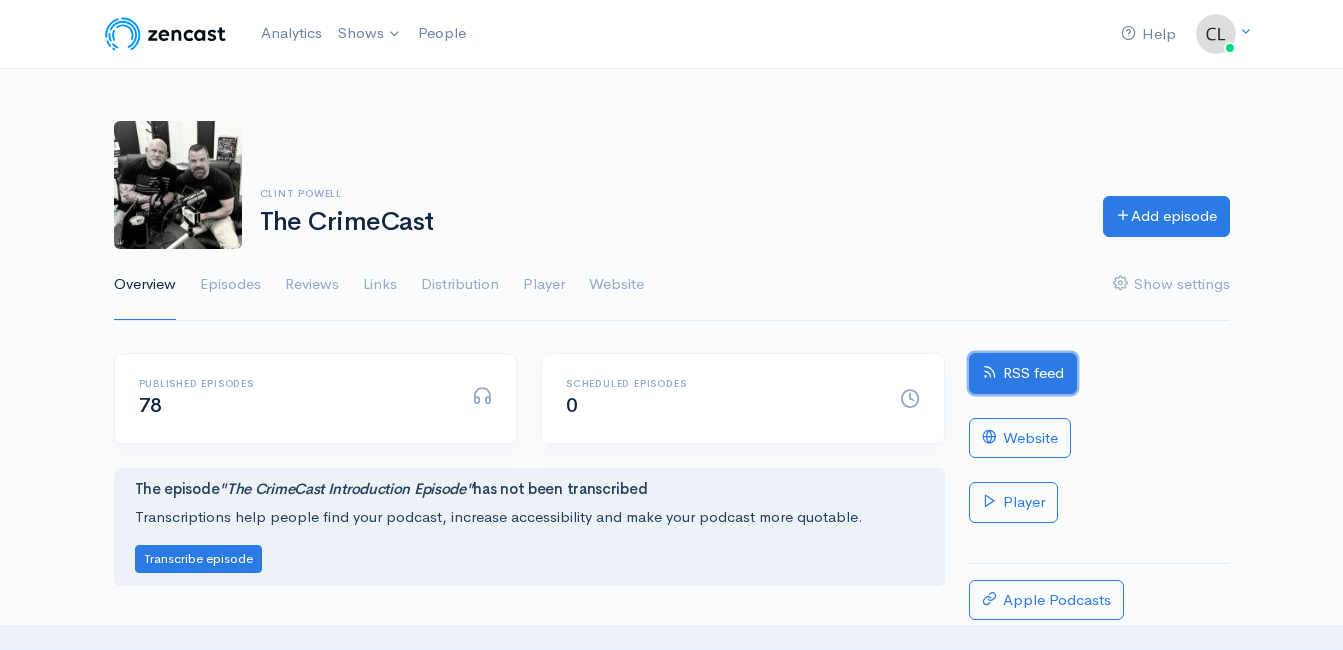 click on "RSS feed" at bounding box center [1023, 373] 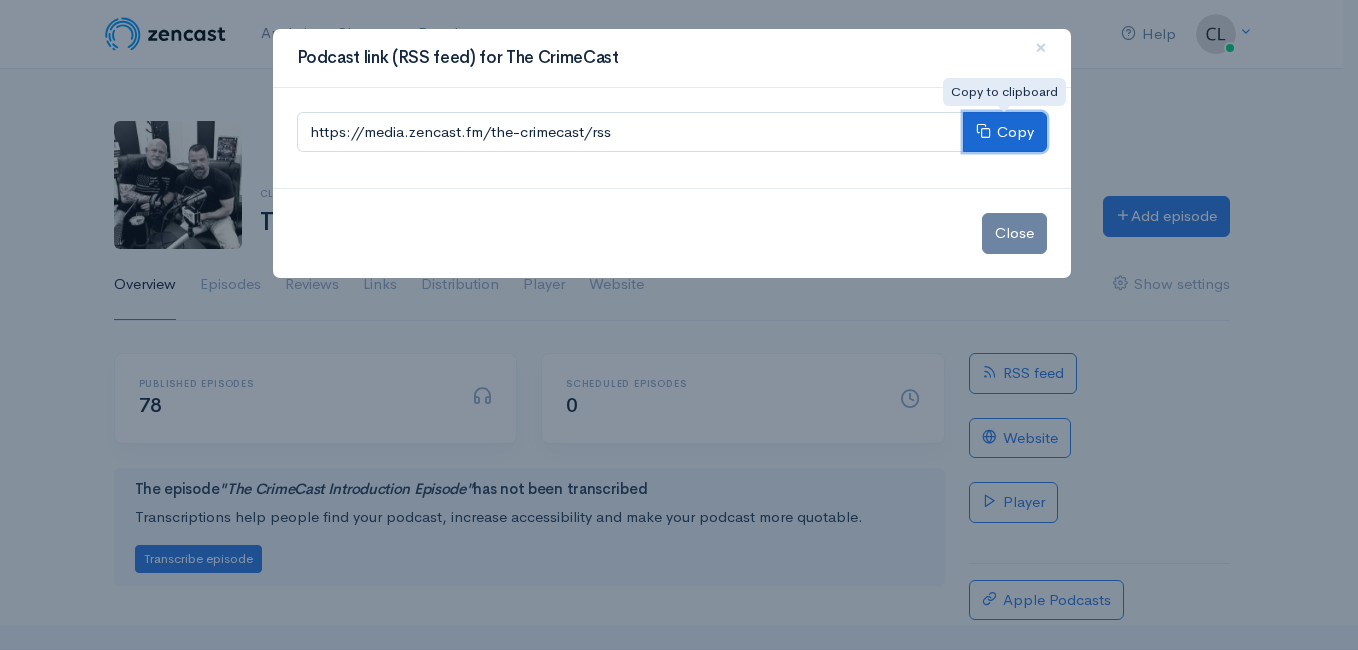 click on "Copy" at bounding box center [1005, 132] 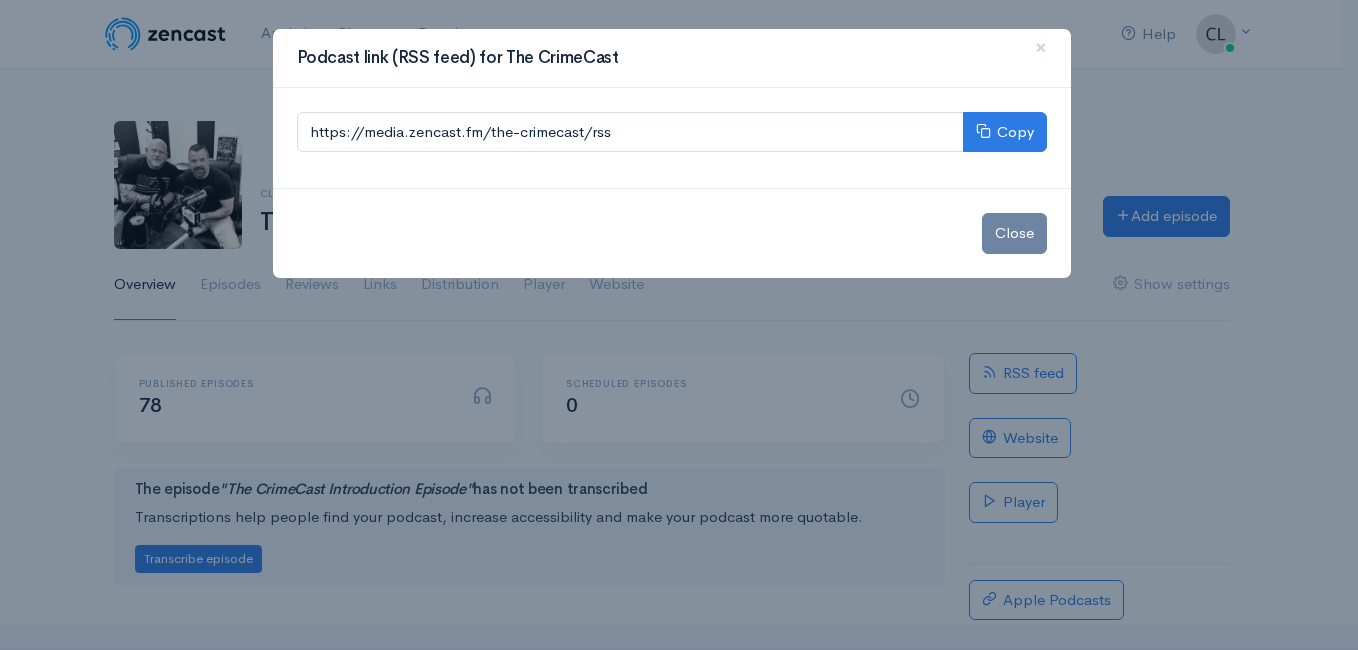 click on "Podcast link (RSS feed) for The CrimeCast   ×   https://media.zencast.fm/the-crimecast/rss   Copy   Close" at bounding box center (679, 325) 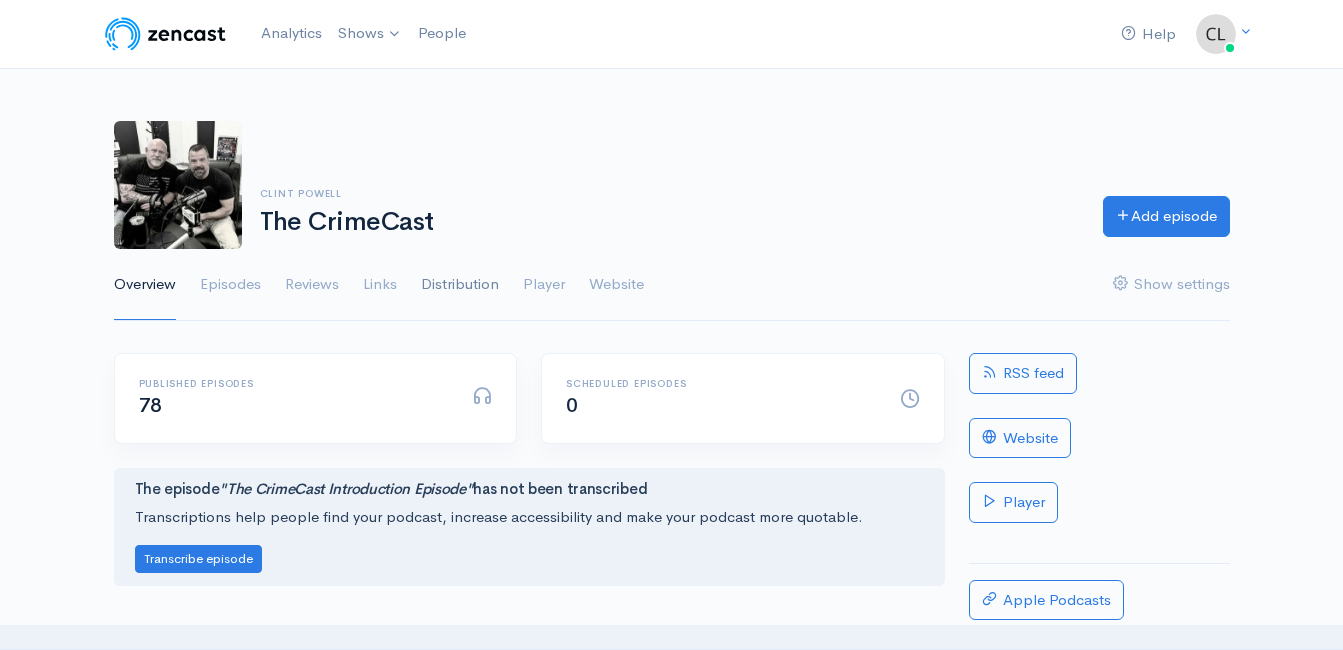 click on "Distribution" at bounding box center (460, 285) 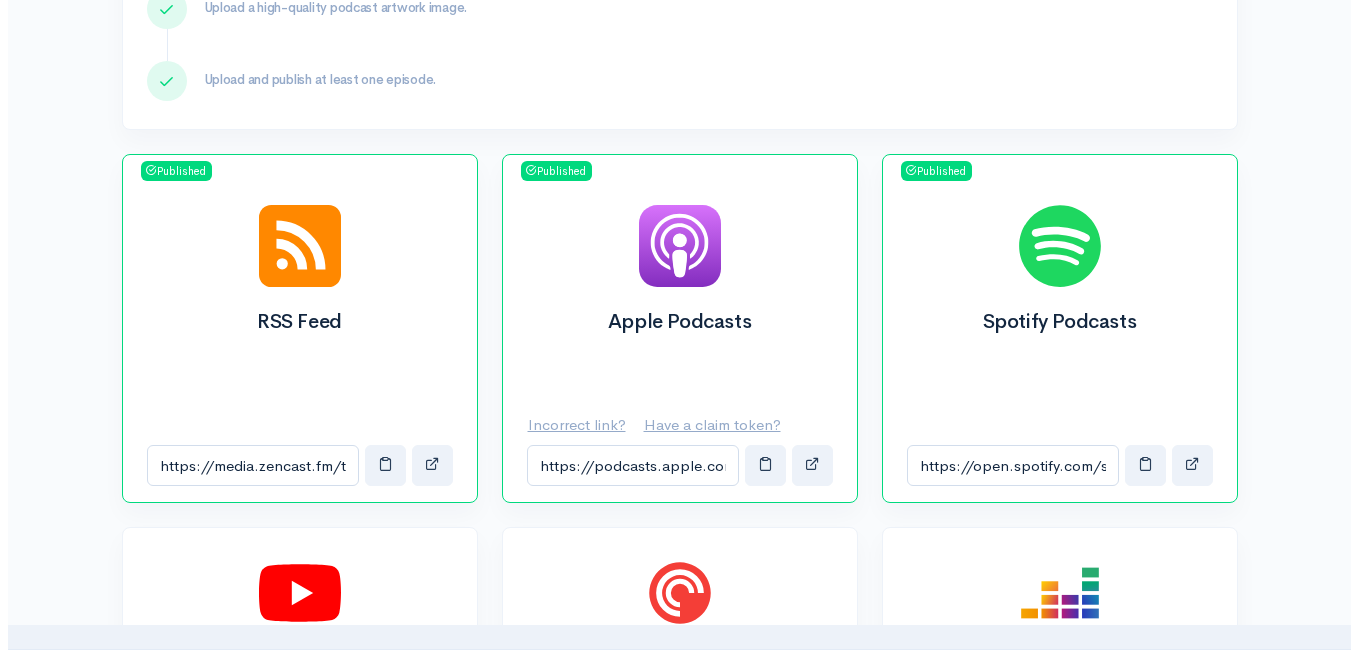 scroll, scrollTop: 600, scrollLeft: 0, axis: vertical 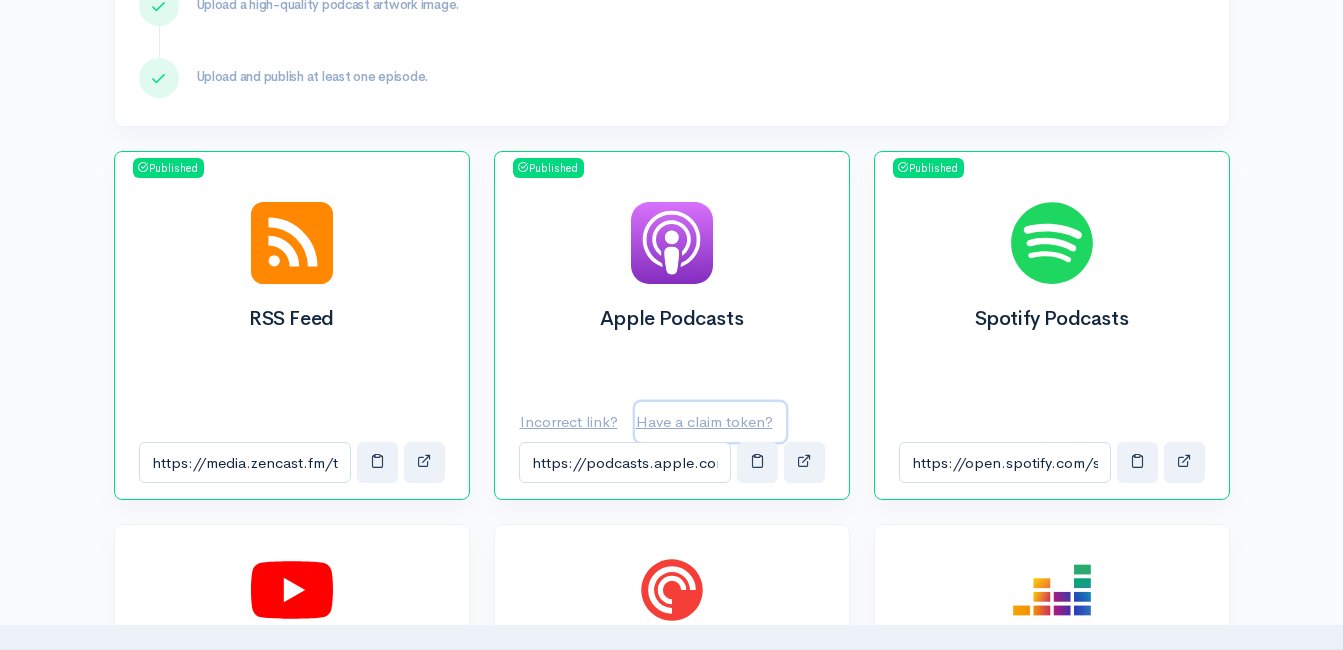 click on "Have a claim token?" at bounding box center (569, 421) 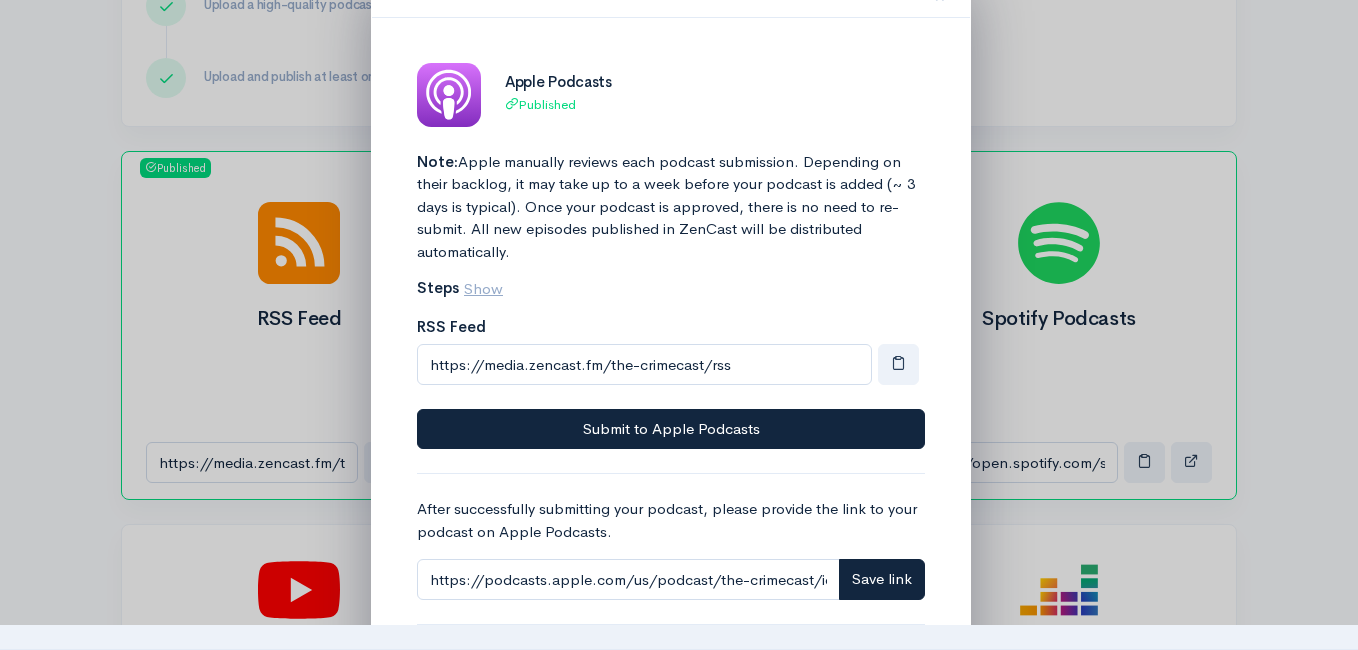 scroll, scrollTop: 100, scrollLeft: 0, axis: vertical 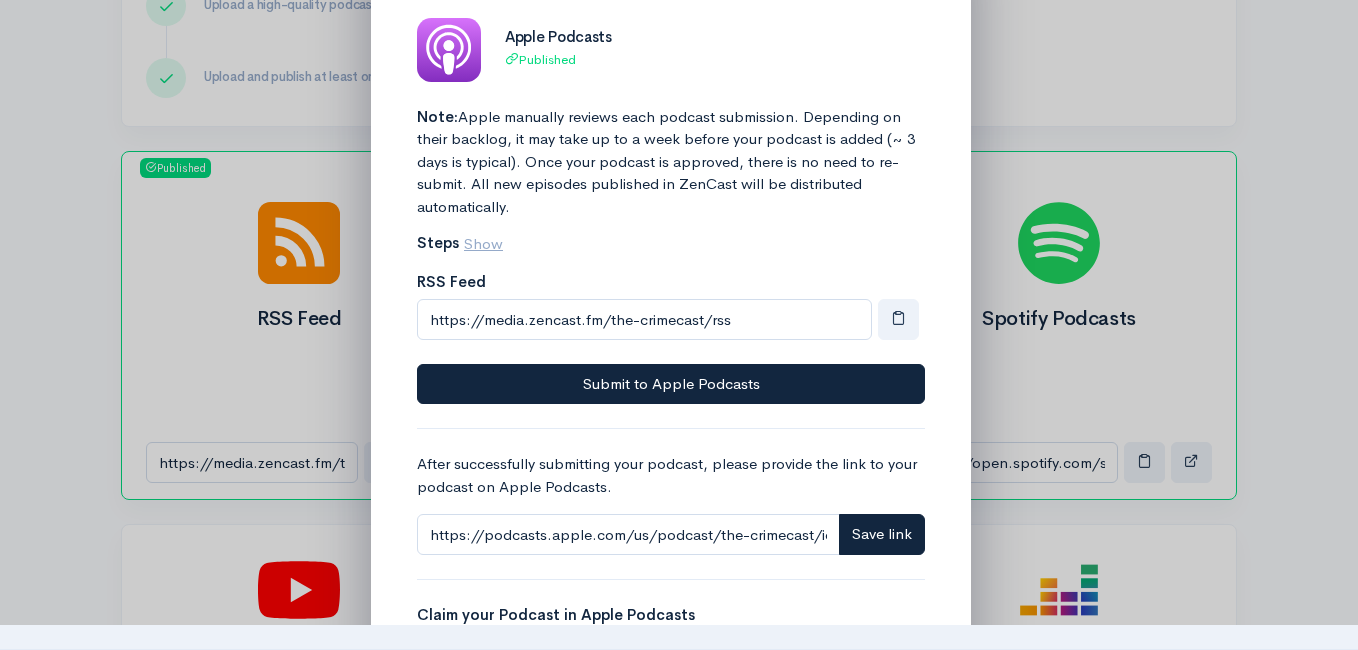 click at bounding box center (679, 325) 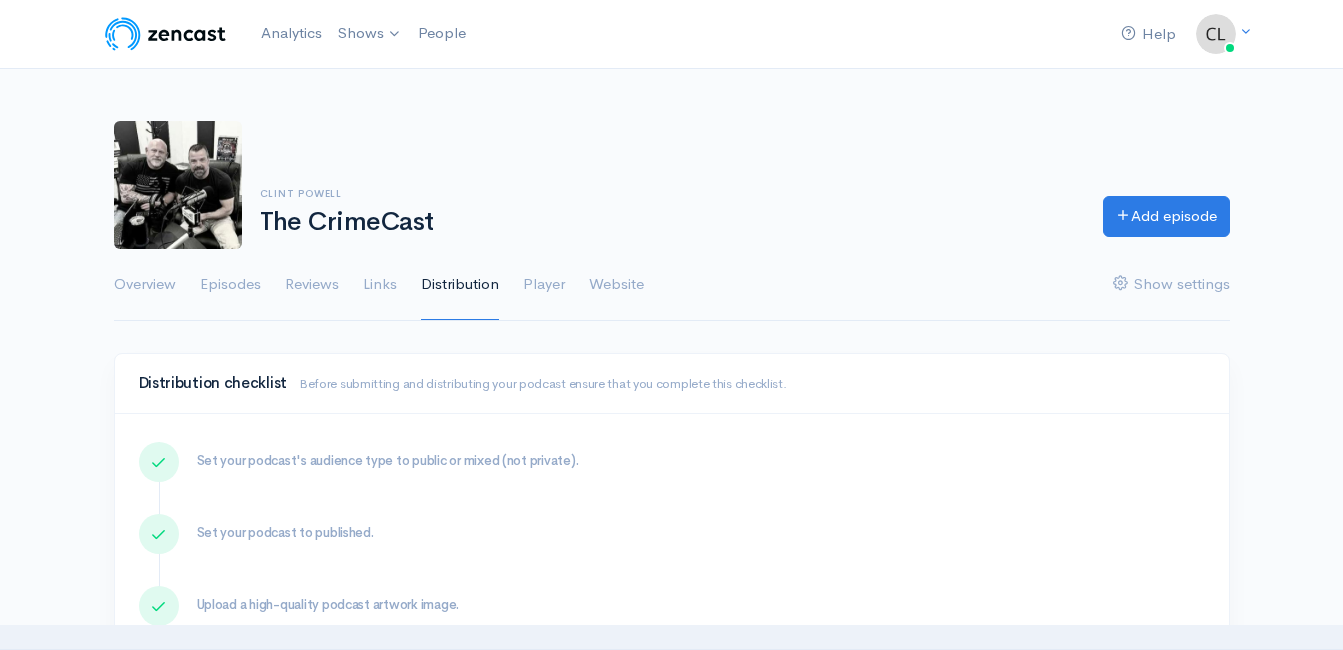 scroll, scrollTop: 600, scrollLeft: 0, axis: vertical 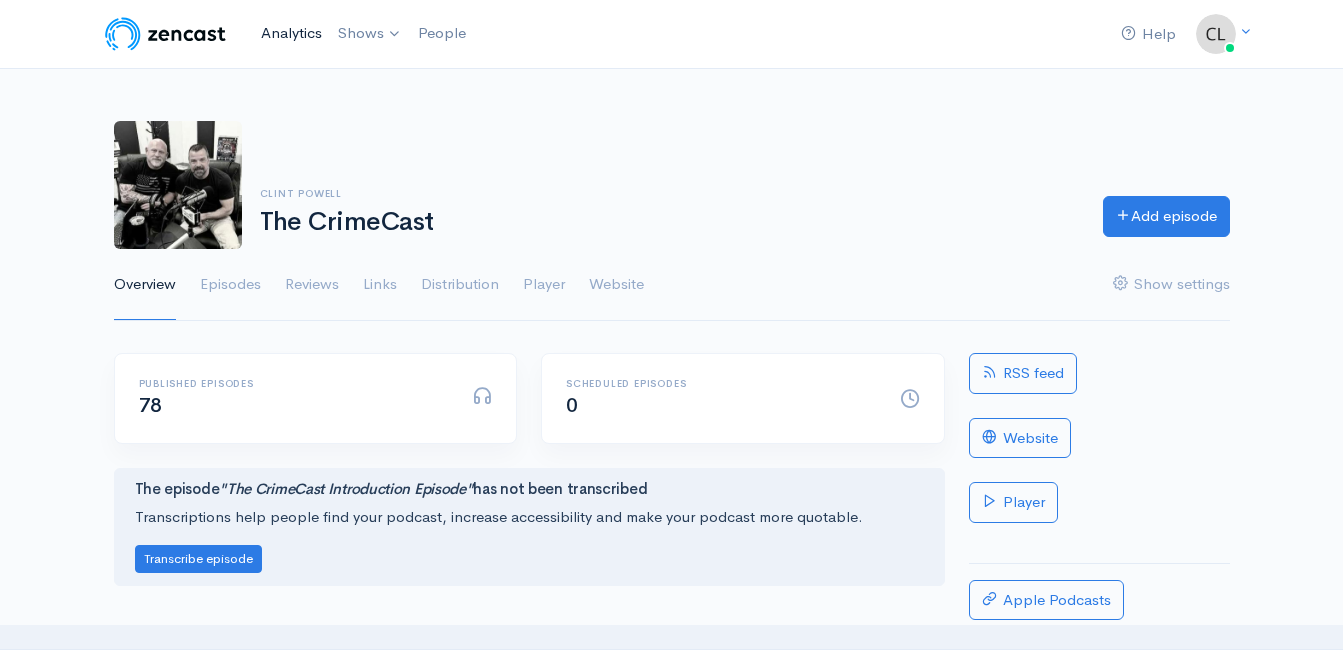click on "Analytics" at bounding box center (291, 33) 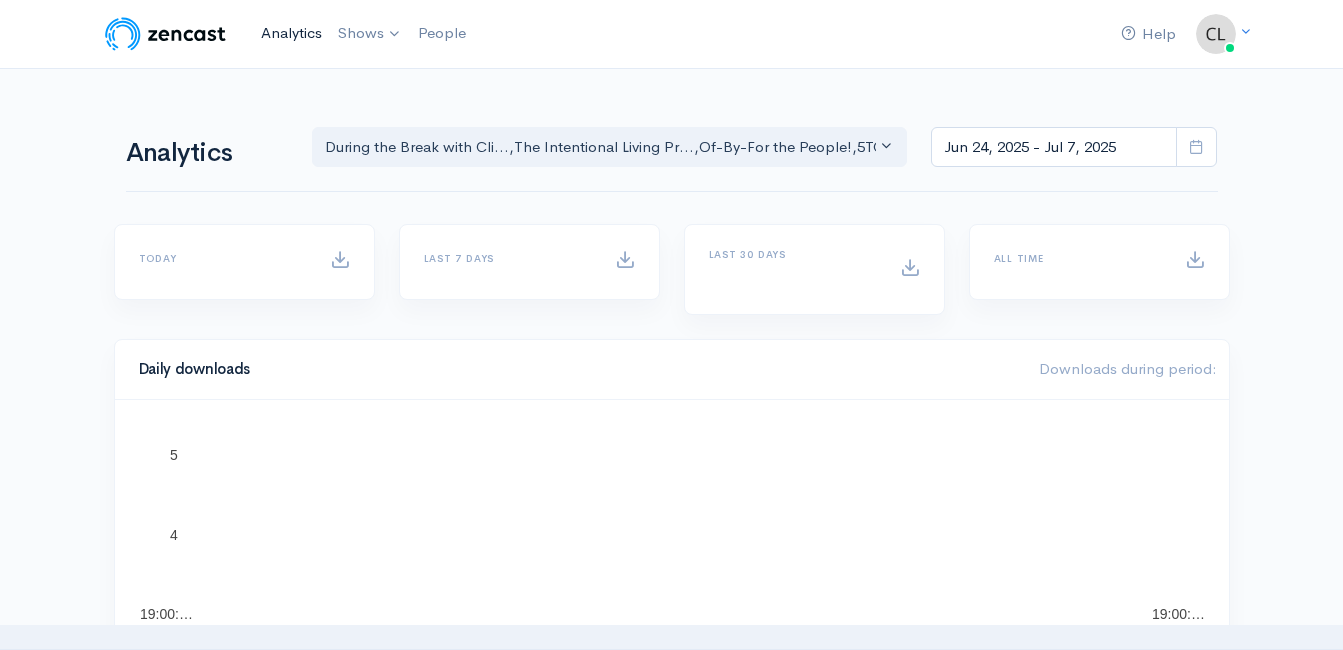 scroll, scrollTop: 0, scrollLeft: 0, axis: both 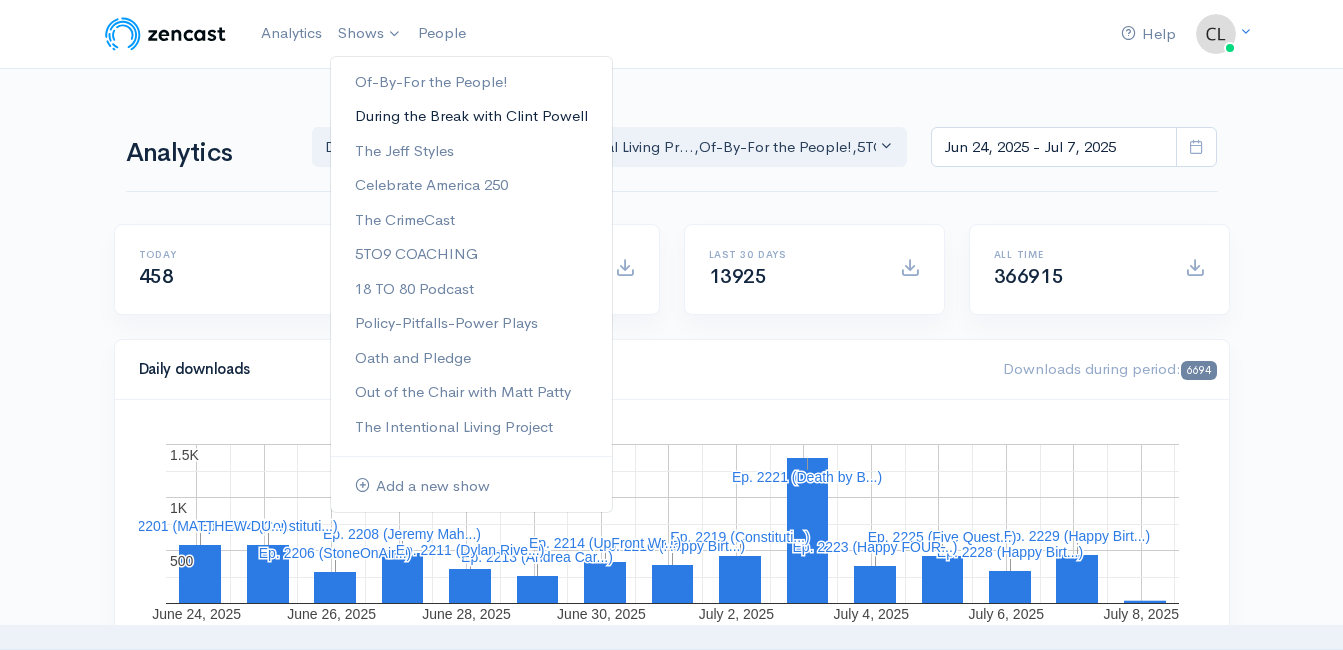 click on "During the Break with Clint Powell" at bounding box center [471, 116] 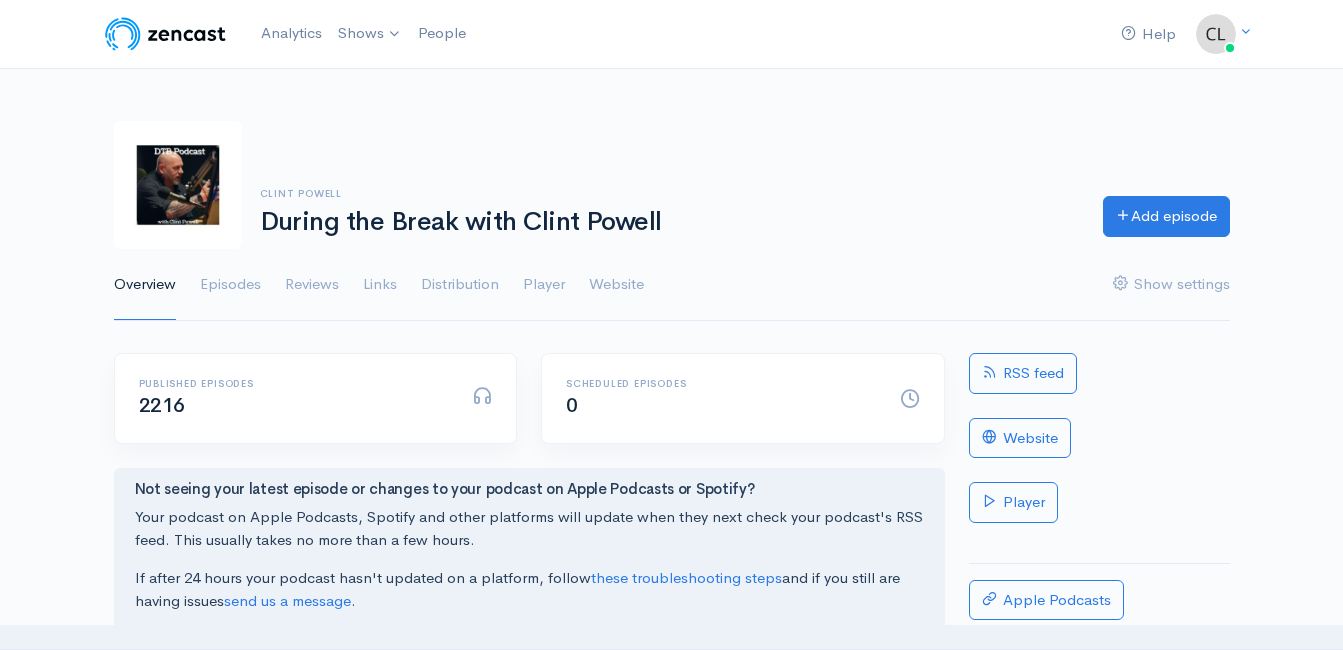scroll, scrollTop: 0, scrollLeft: 0, axis: both 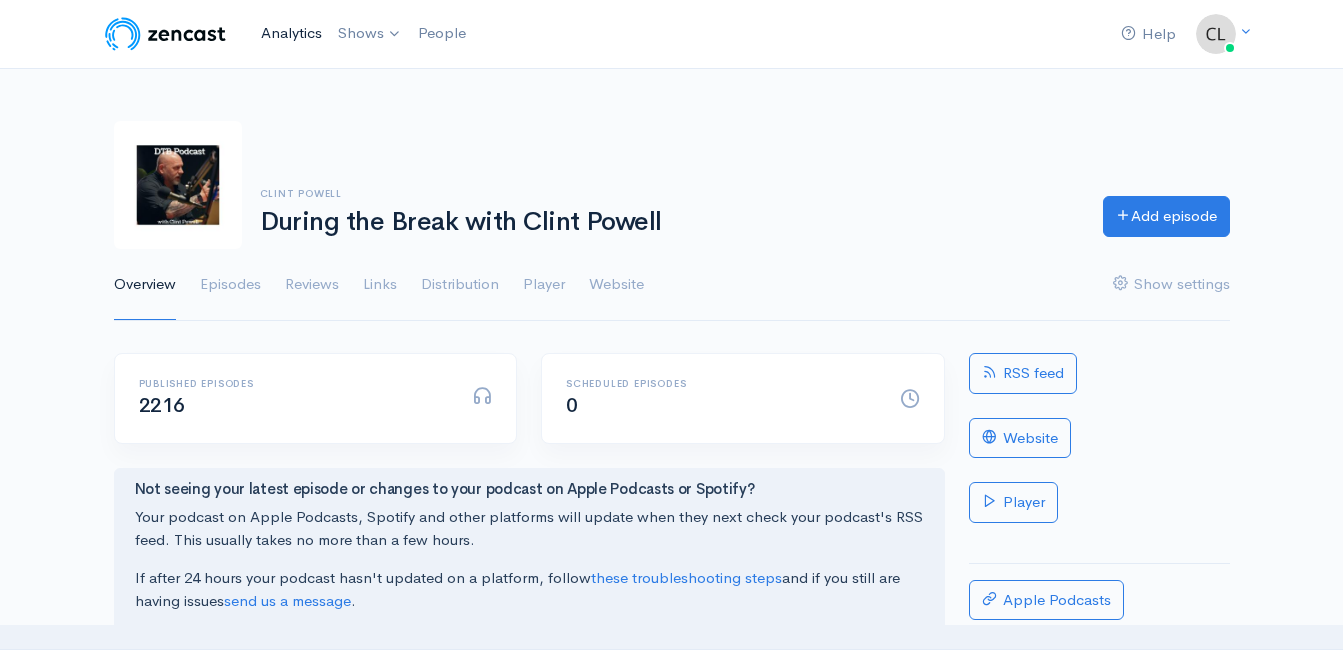 click on "Analytics" at bounding box center [291, 33] 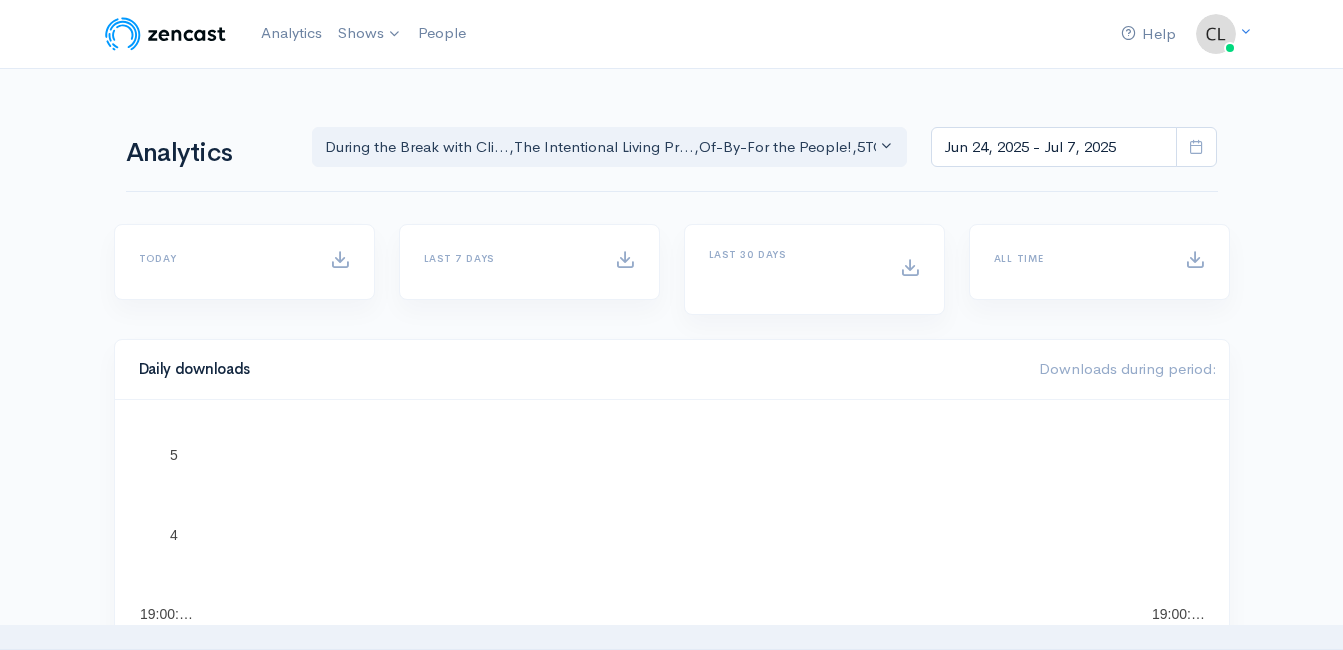 scroll, scrollTop: 0, scrollLeft: 0, axis: both 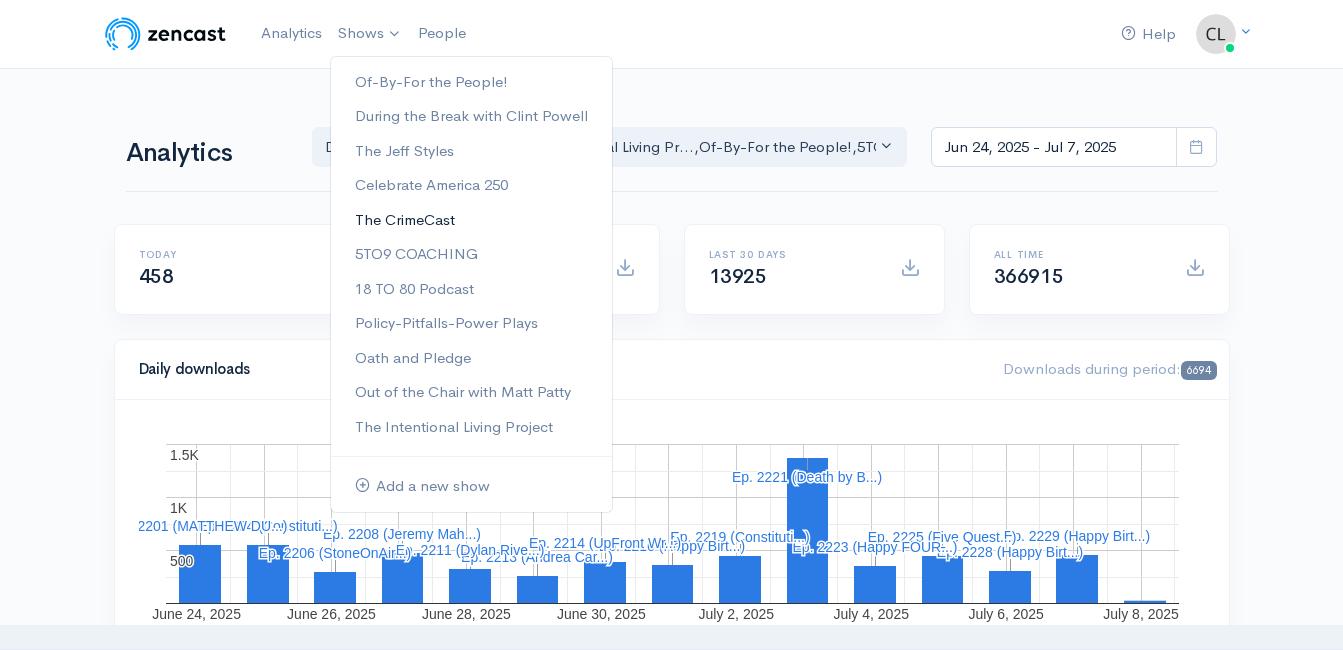 click on "The CrimeCast" at bounding box center [471, 220] 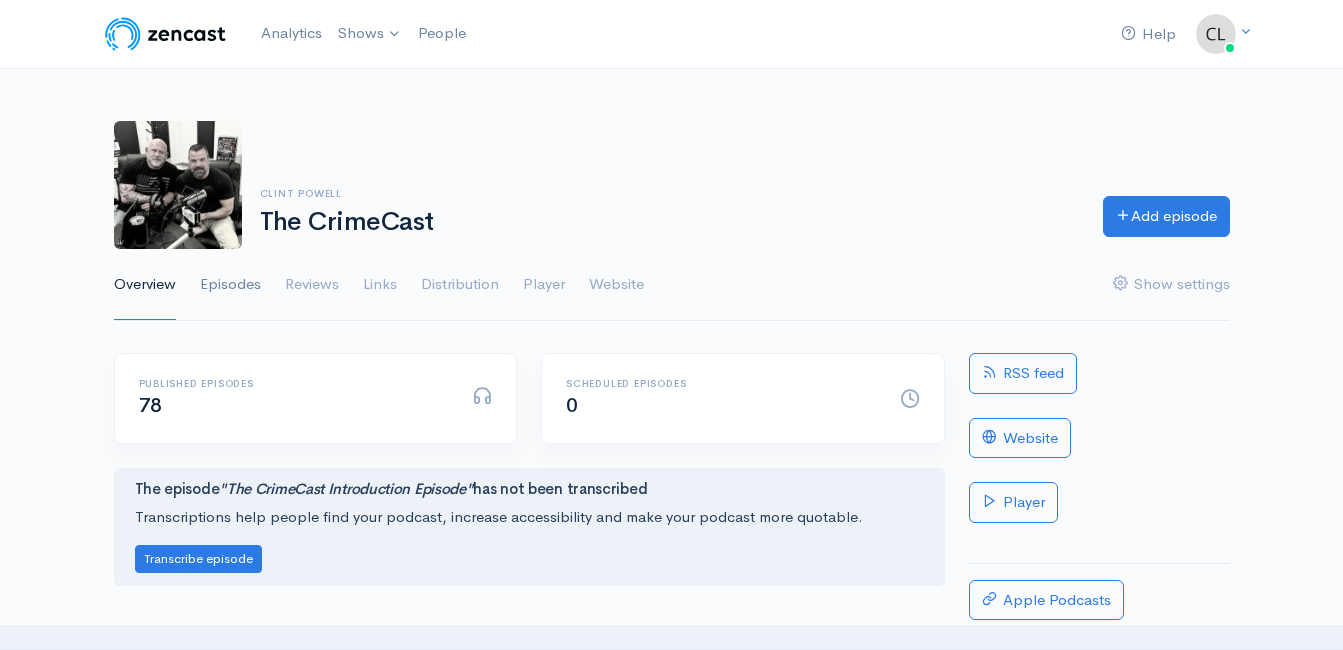 scroll, scrollTop: 0, scrollLeft: 0, axis: both 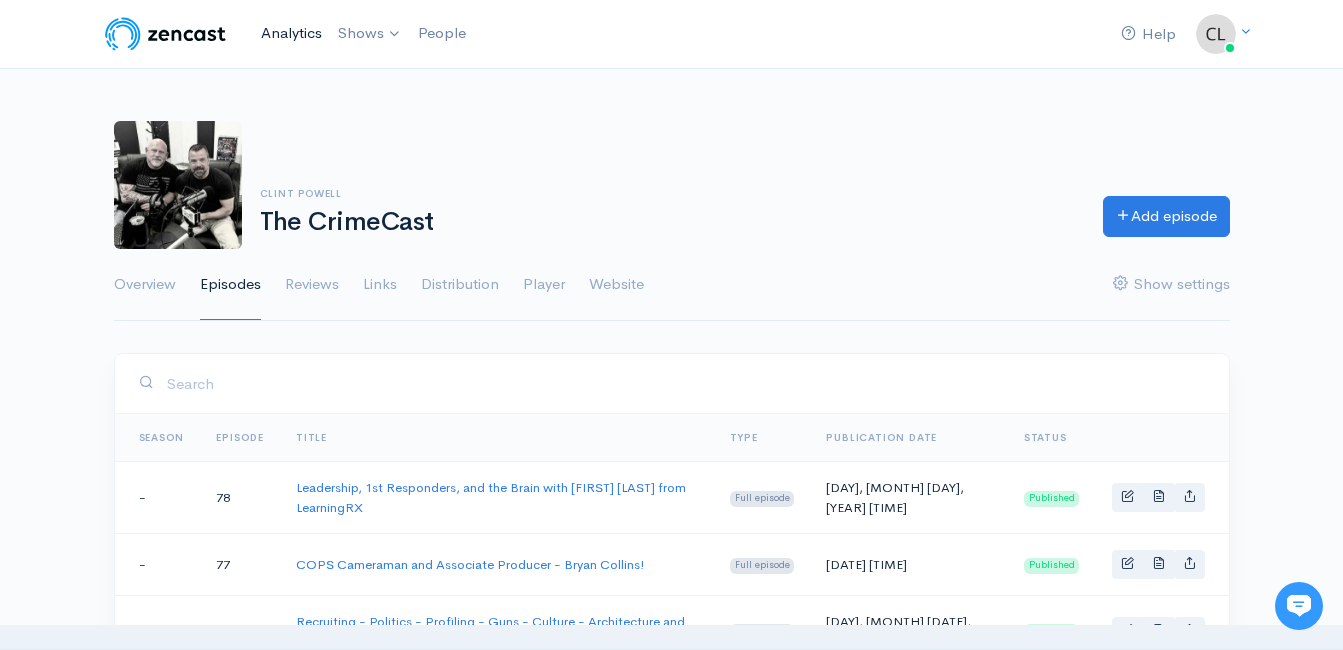 click on "Analytics" at bounding box center [291, 33] 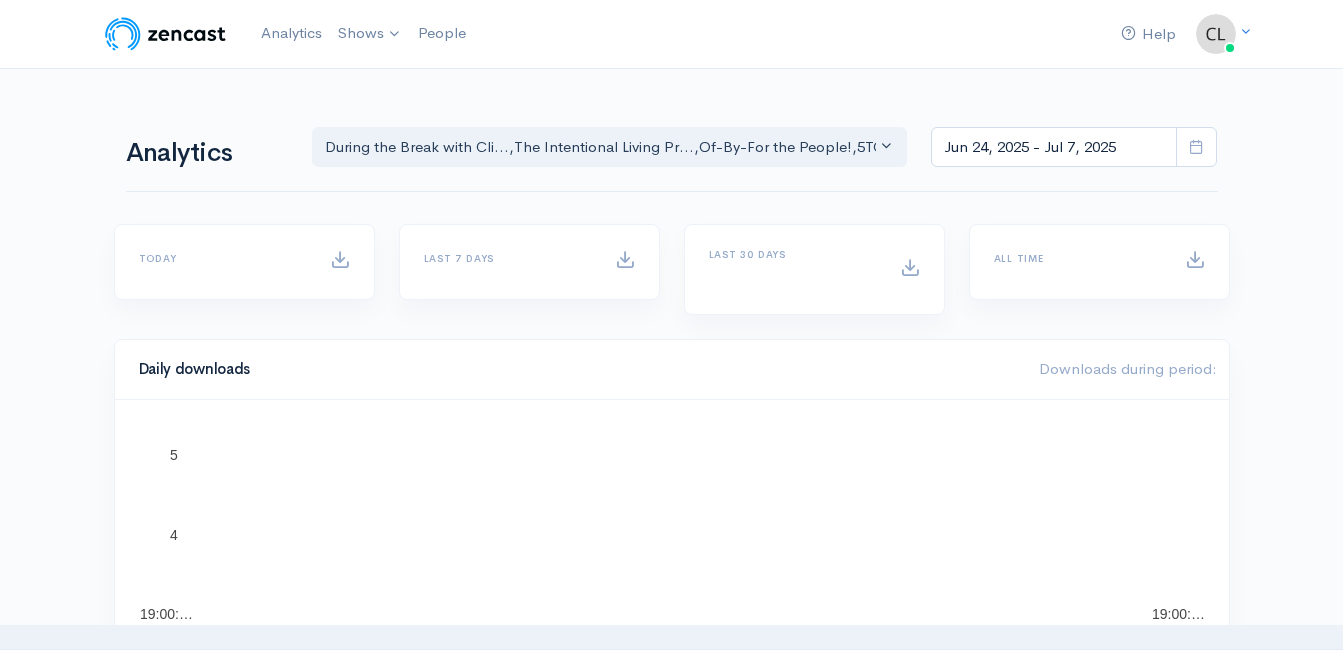 scroll, scrollTop: 0, scrollLeft: 0, axis: both 